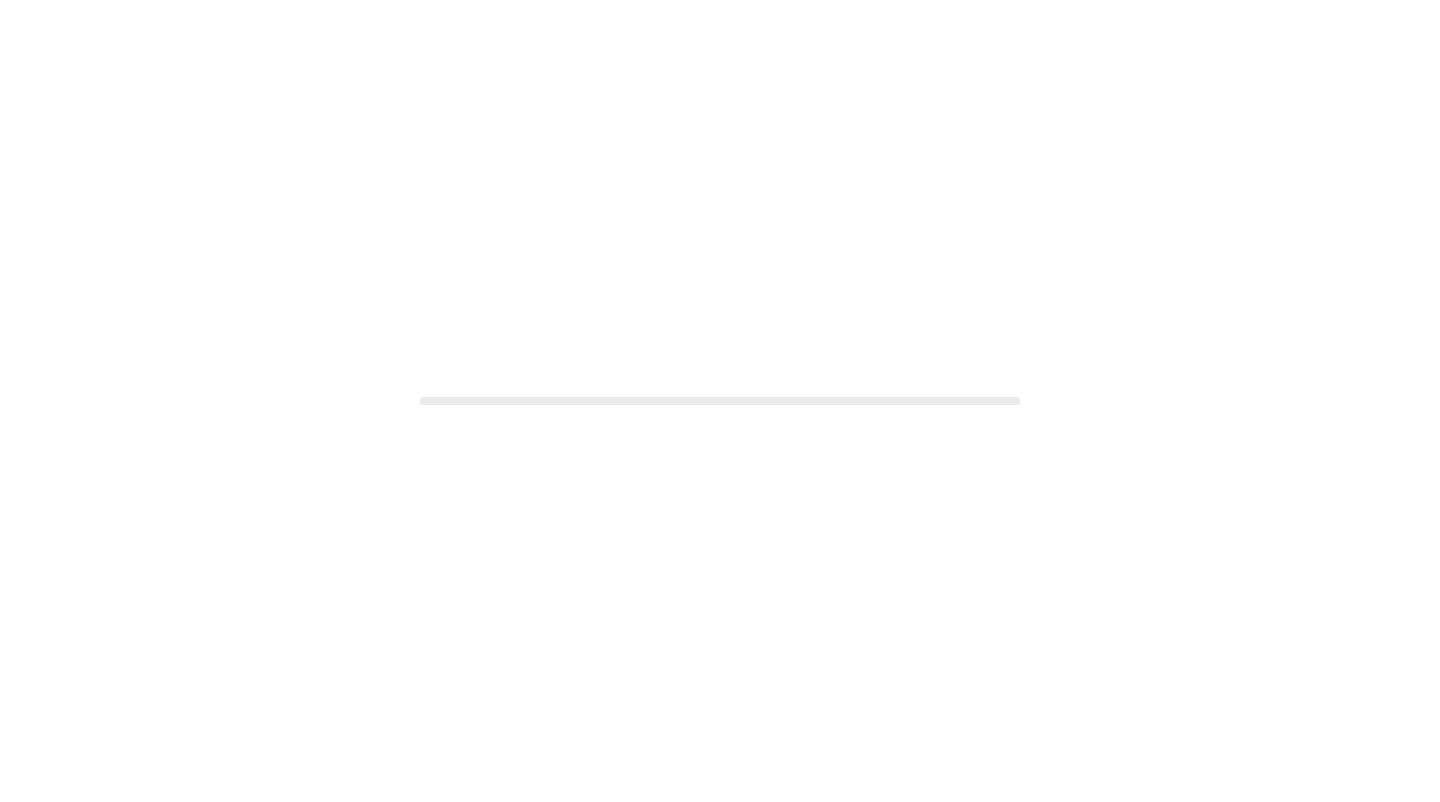 scroll, scrollTop: 0, scrollLeft: 0, axis: both 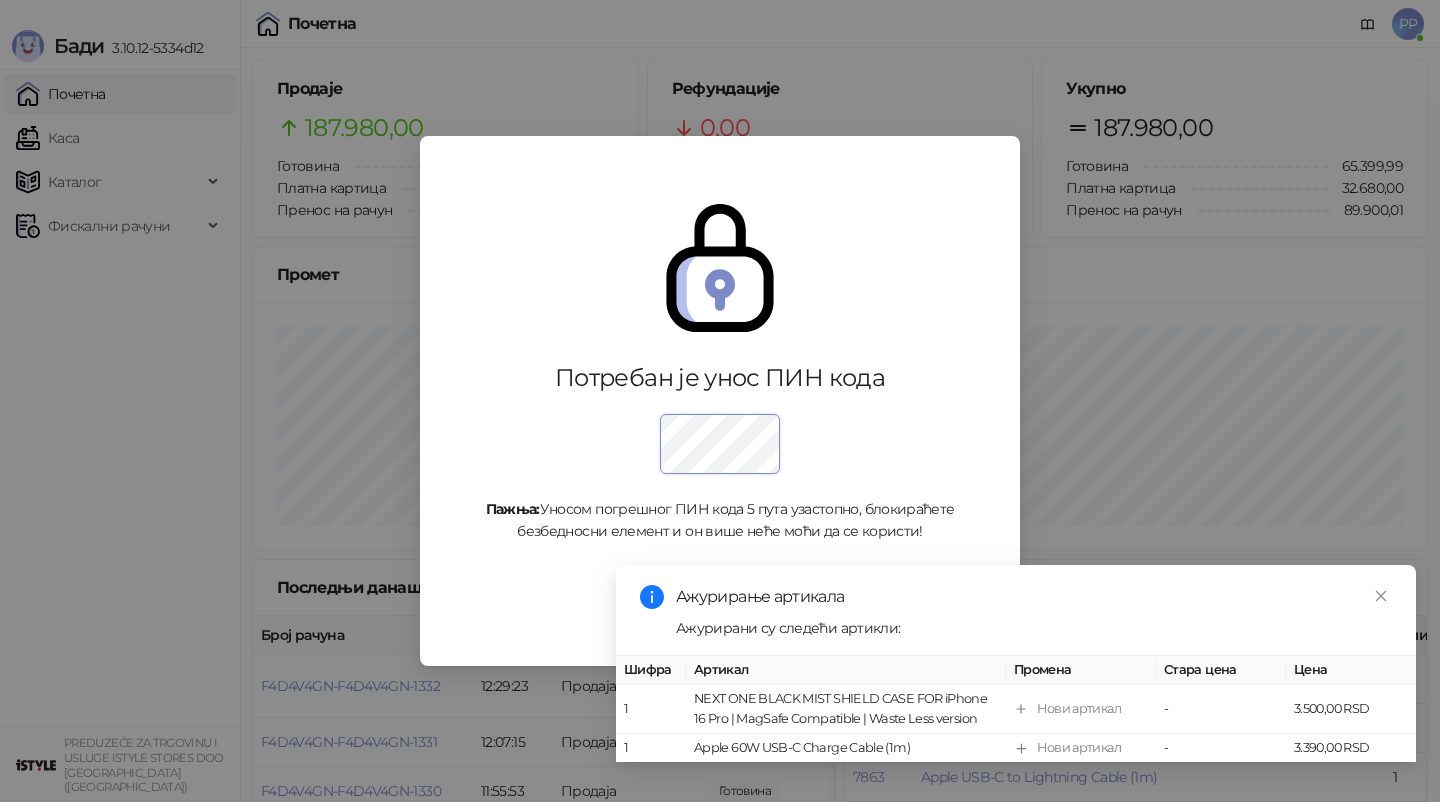 drag, startPoint x: 811, startPoint y: 591, endPoint x: 1395, endPoint y: 618, distance: 584.62384 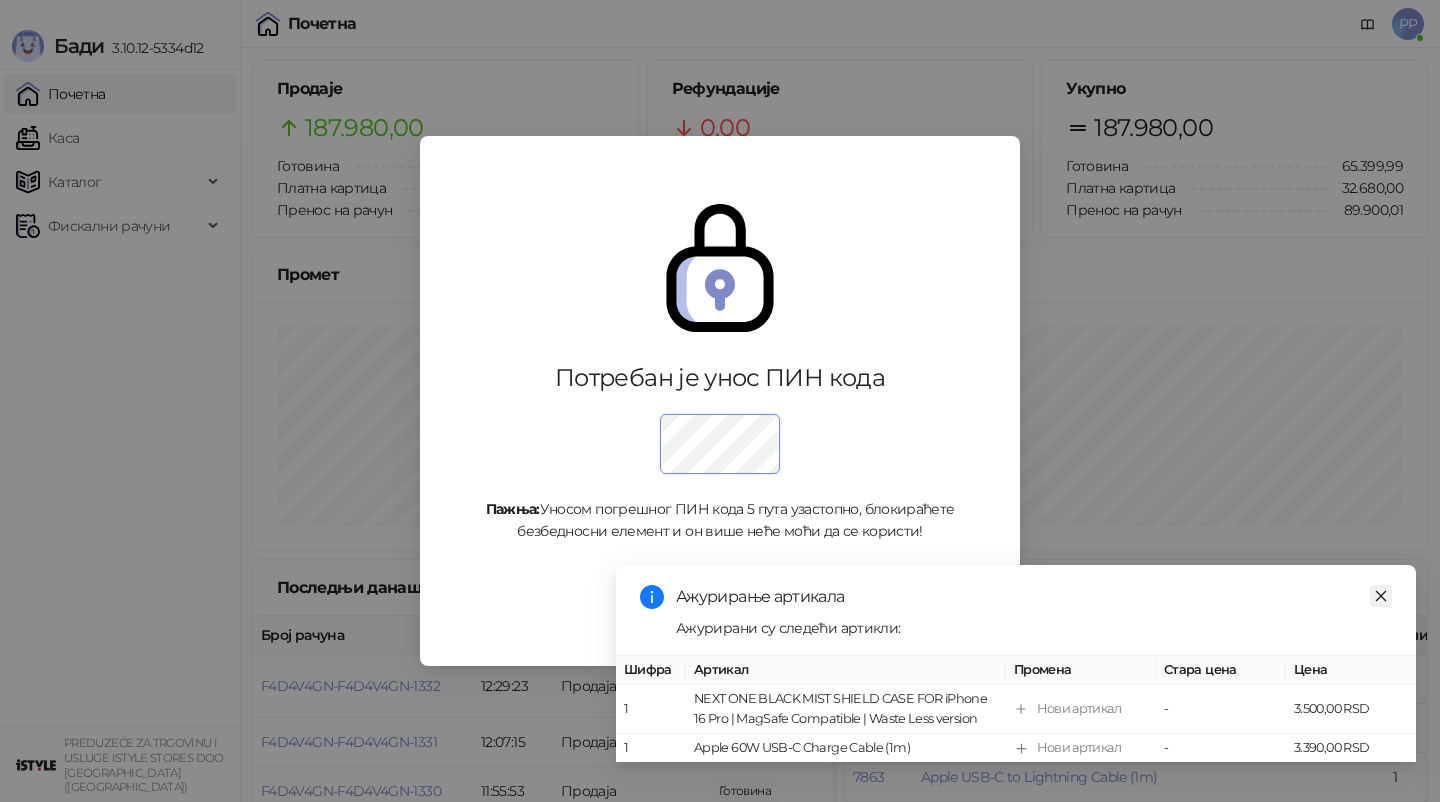 click 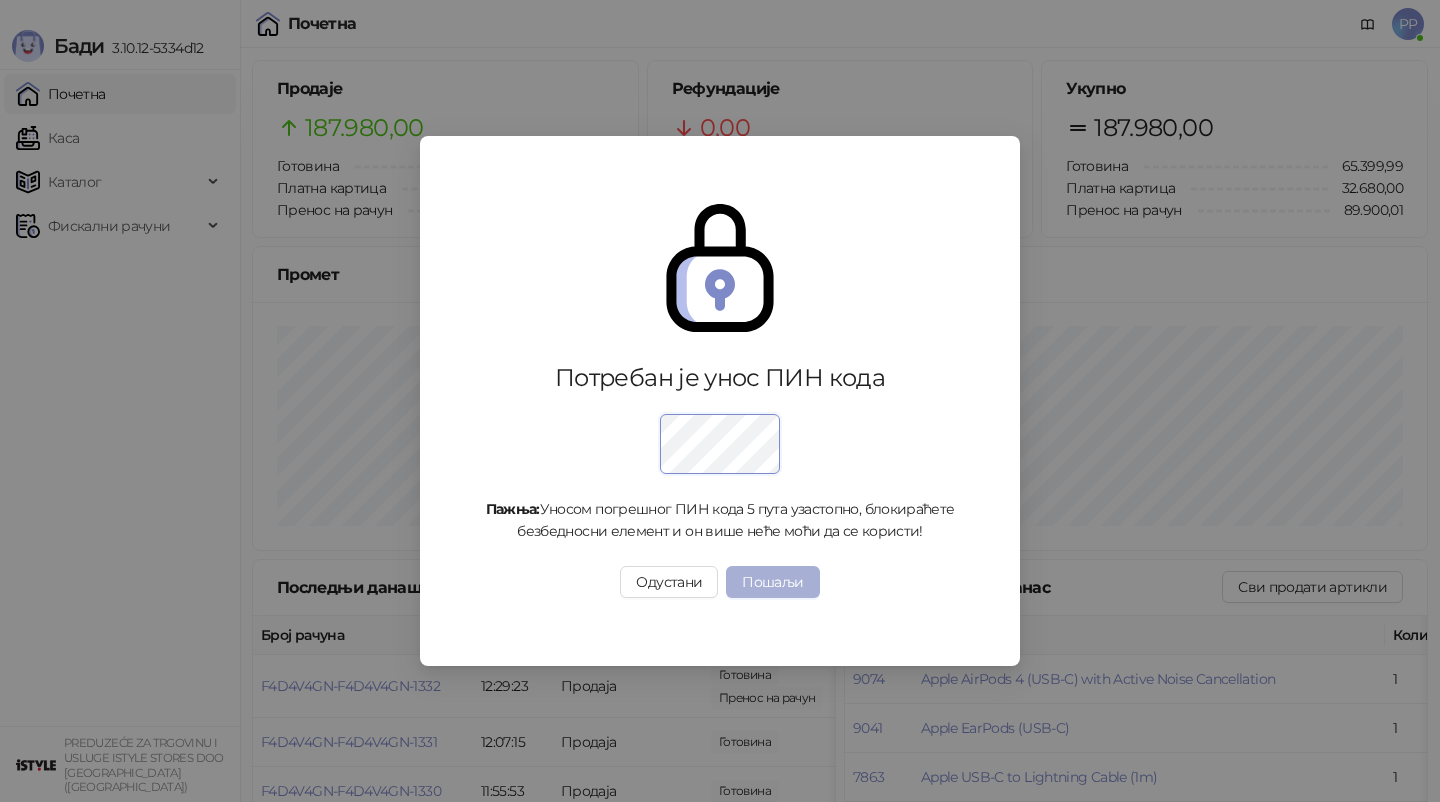 click on "Пошаљи" at bounding box center [772, 582] 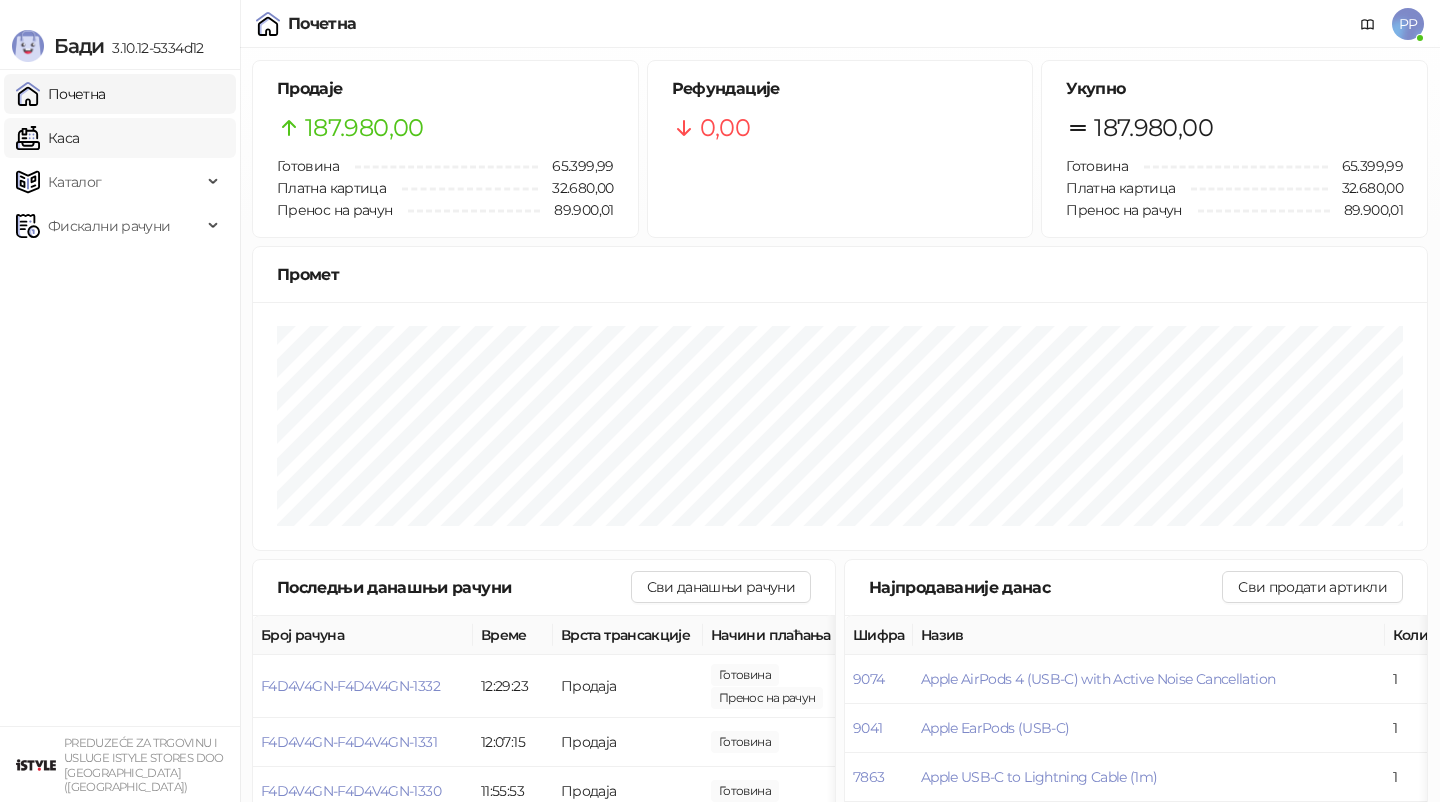 click on "Каса" at bounding box center (47, 138) 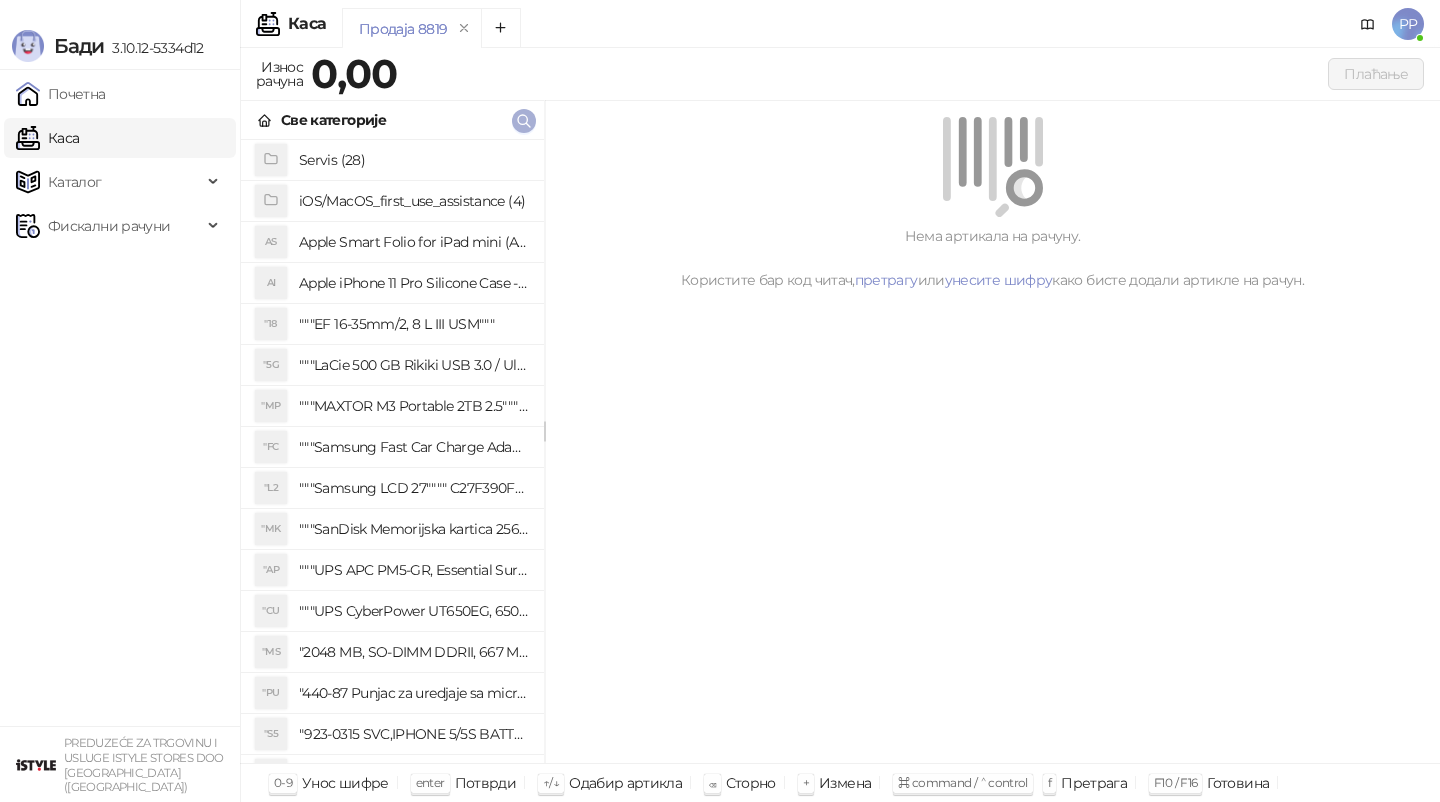 click 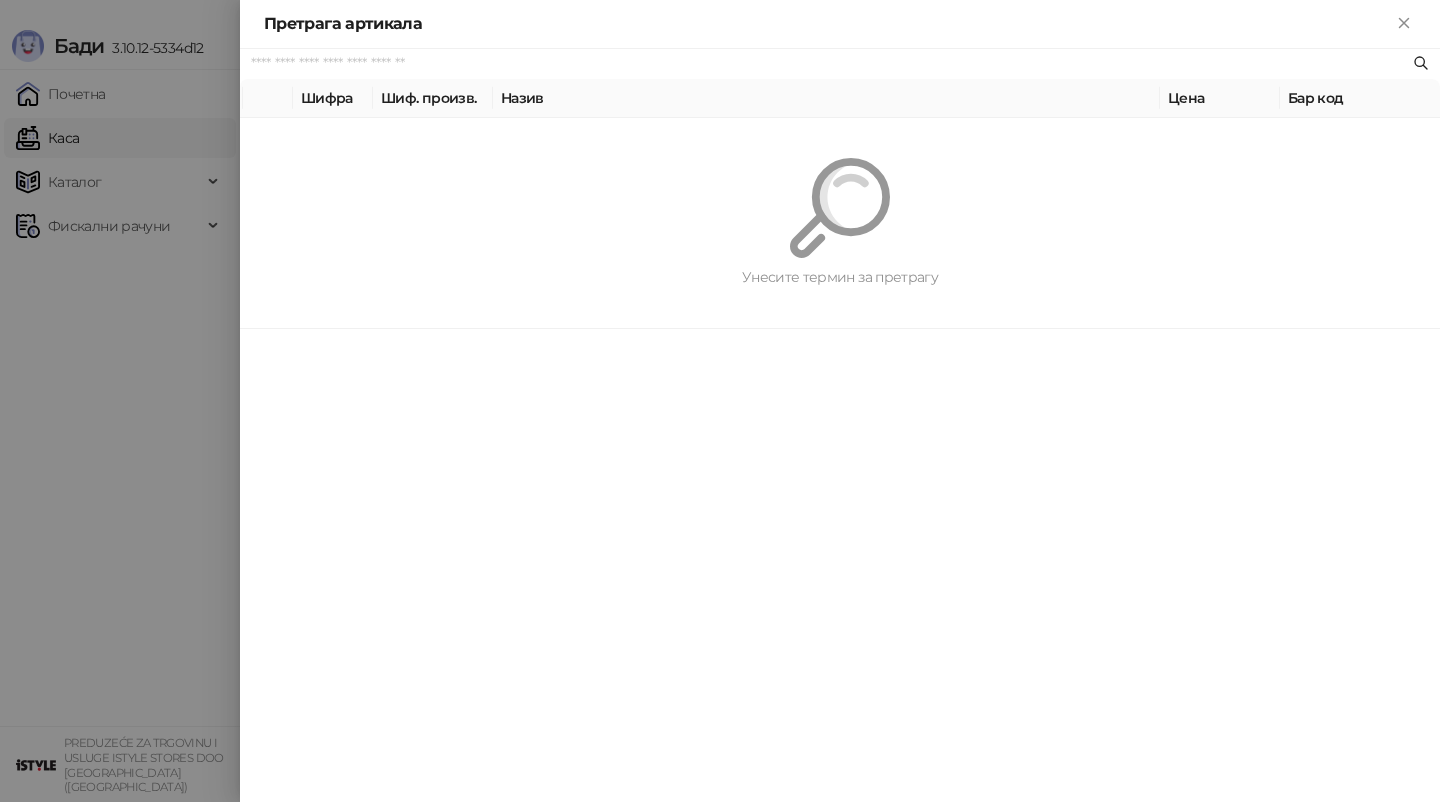 paste on "*********" 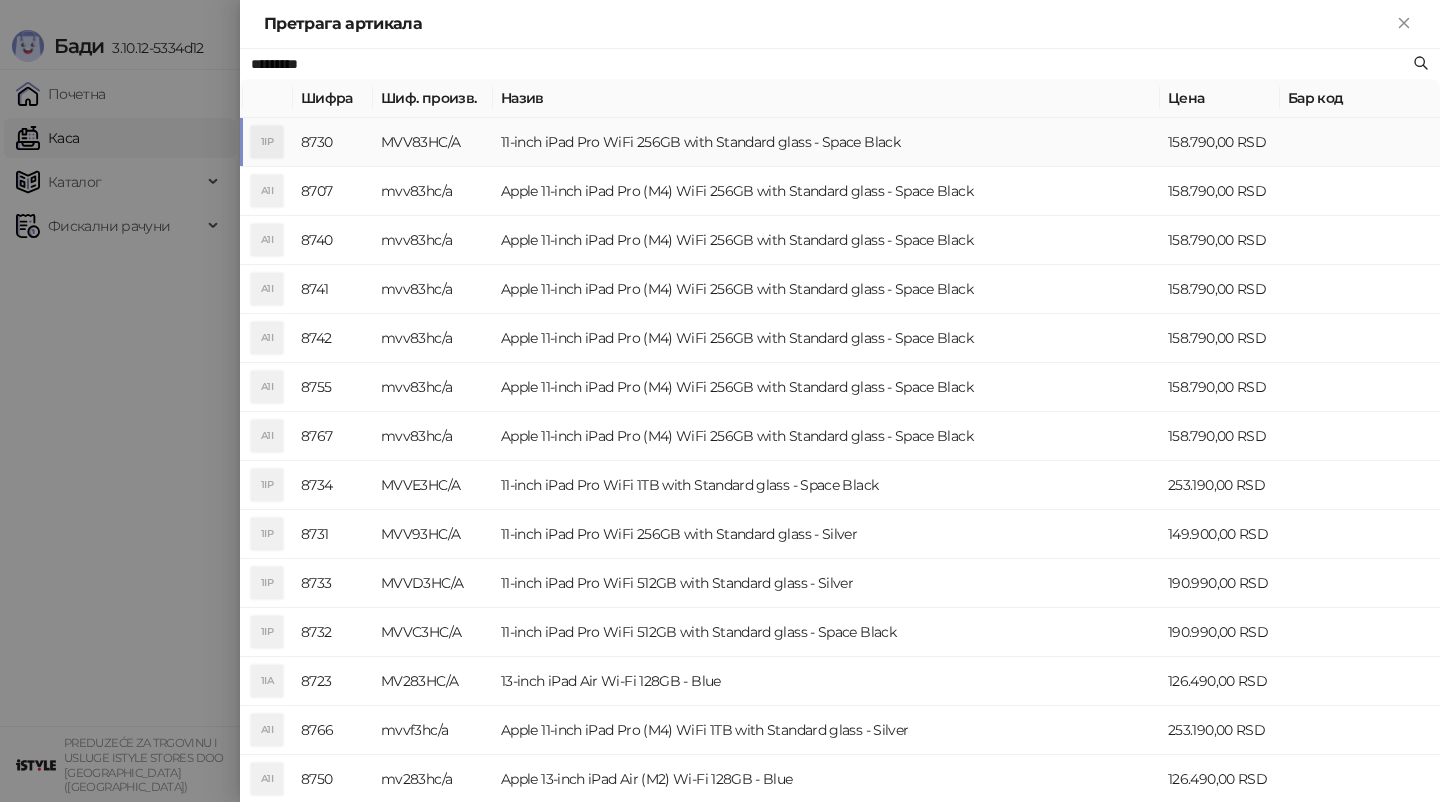 type on "*********" 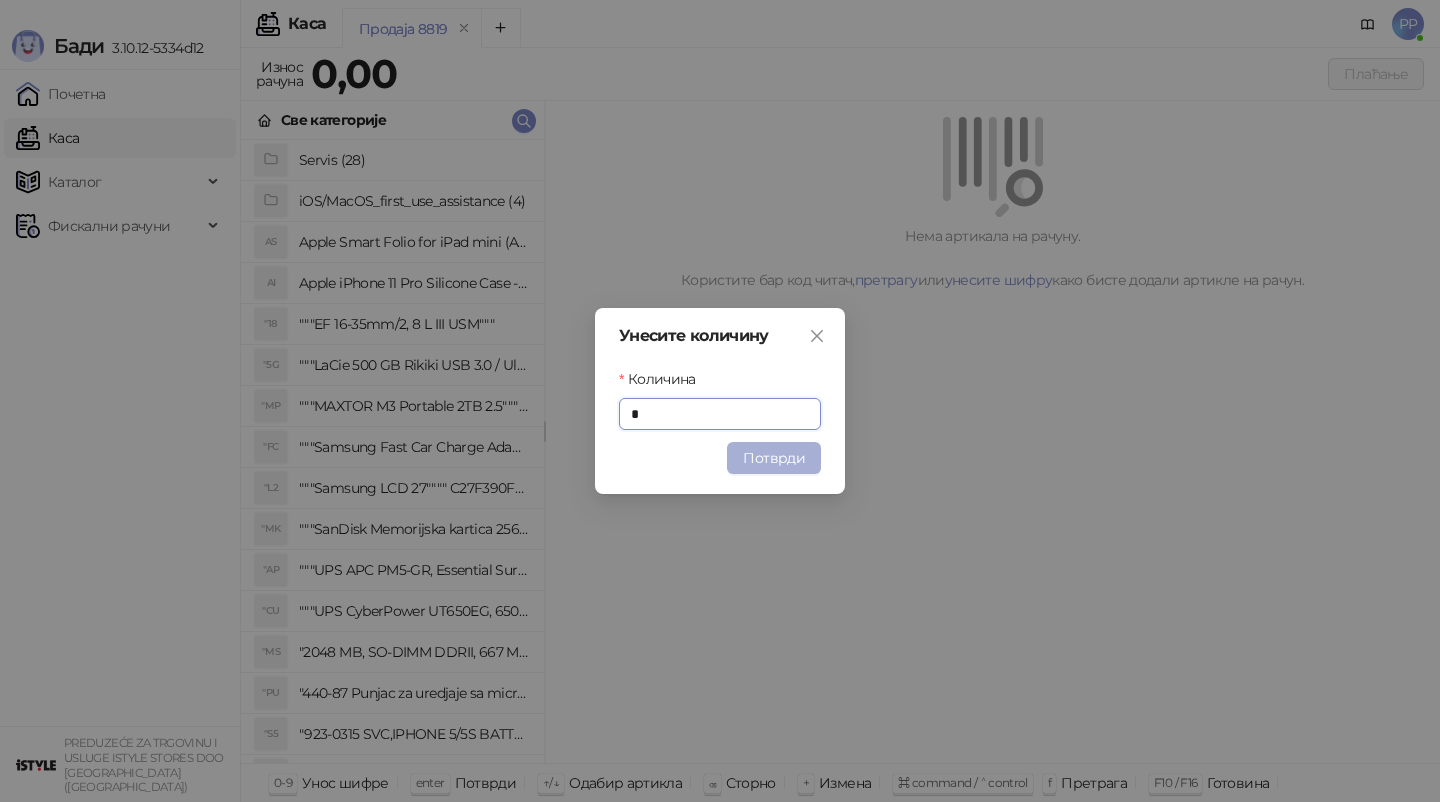click on "Потврди" at bounding box center [774, 458] 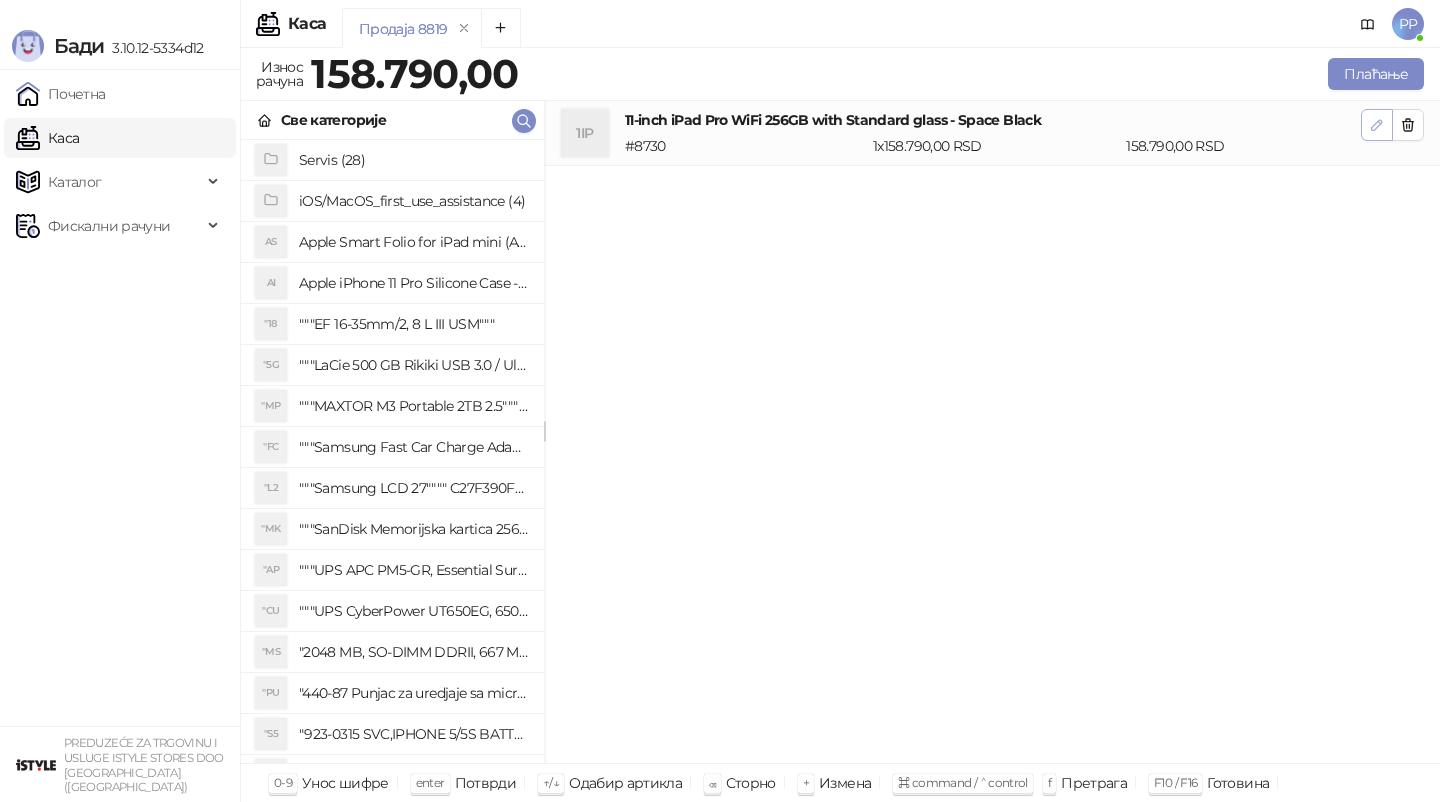 click 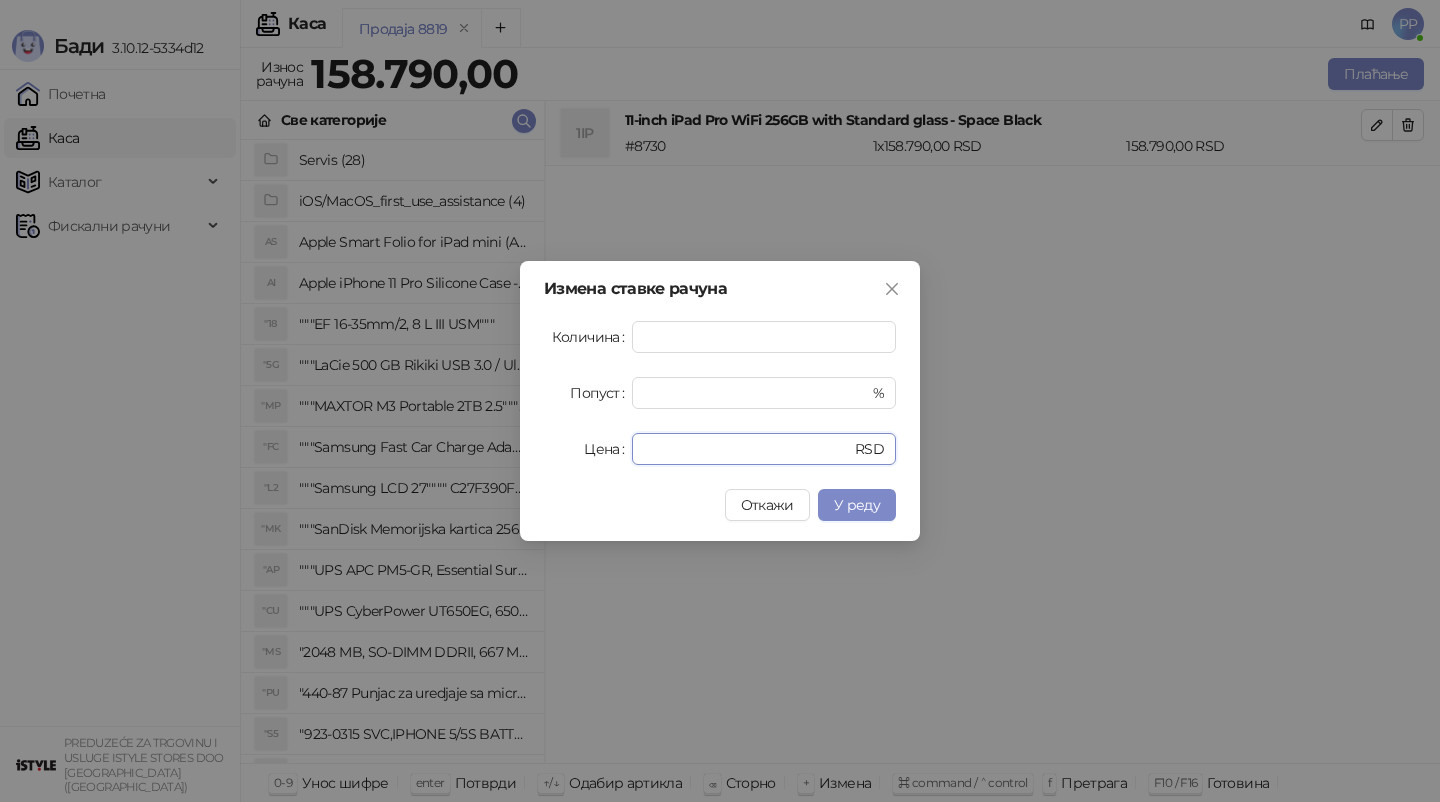 drag, startPoint x: 700, startPoint y: 446, endPoint x: 593, endPoint y: 430, distance: 108.18965 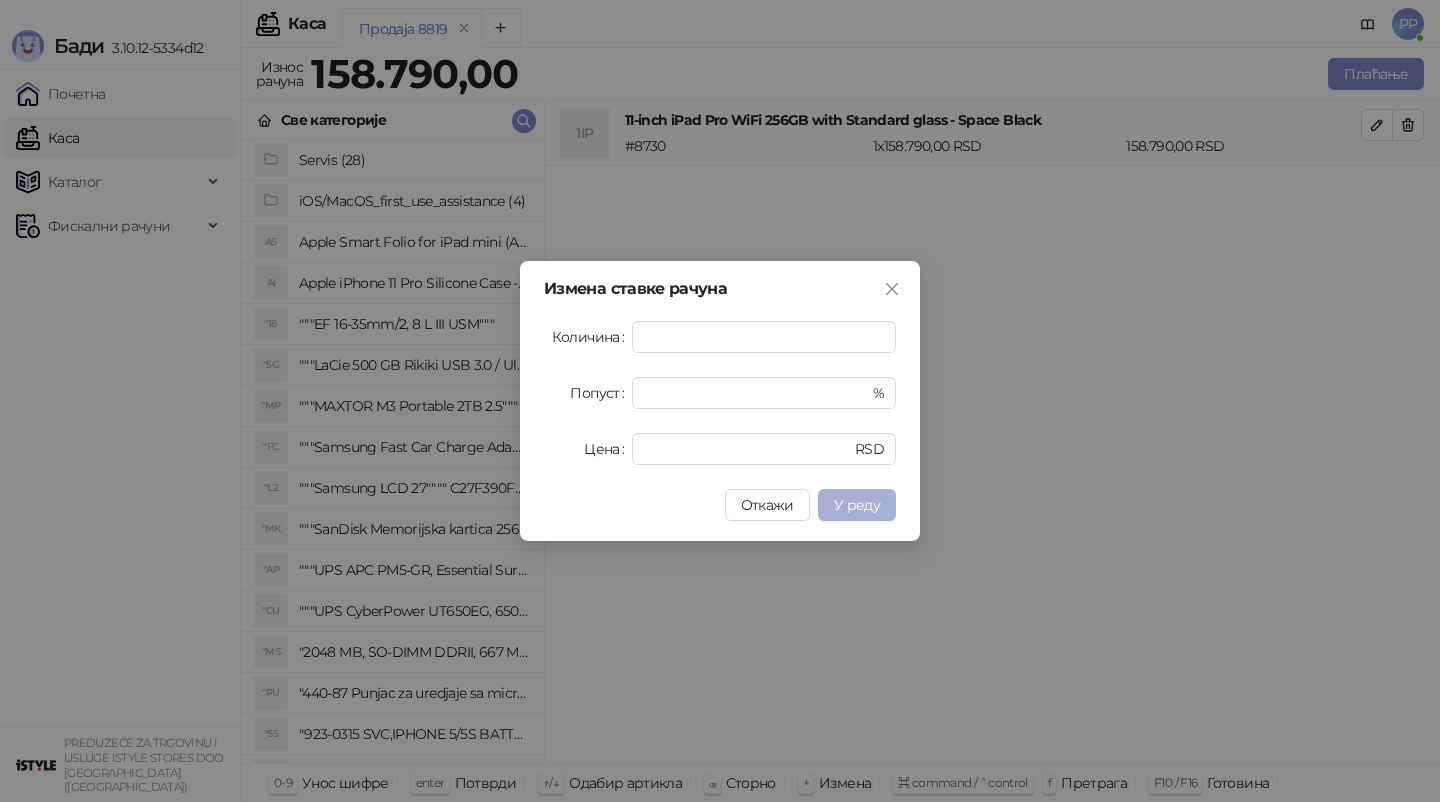 type on "******" 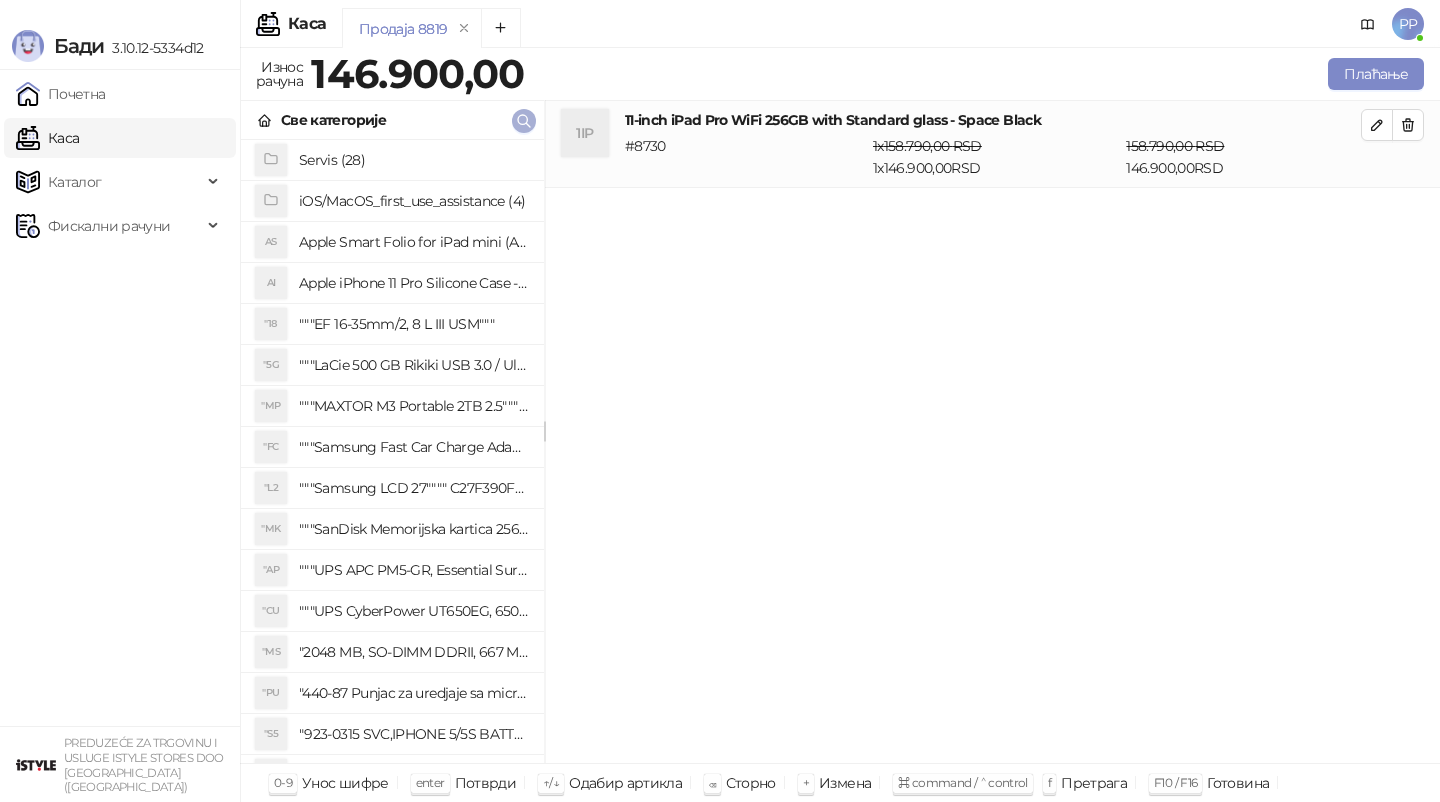 click 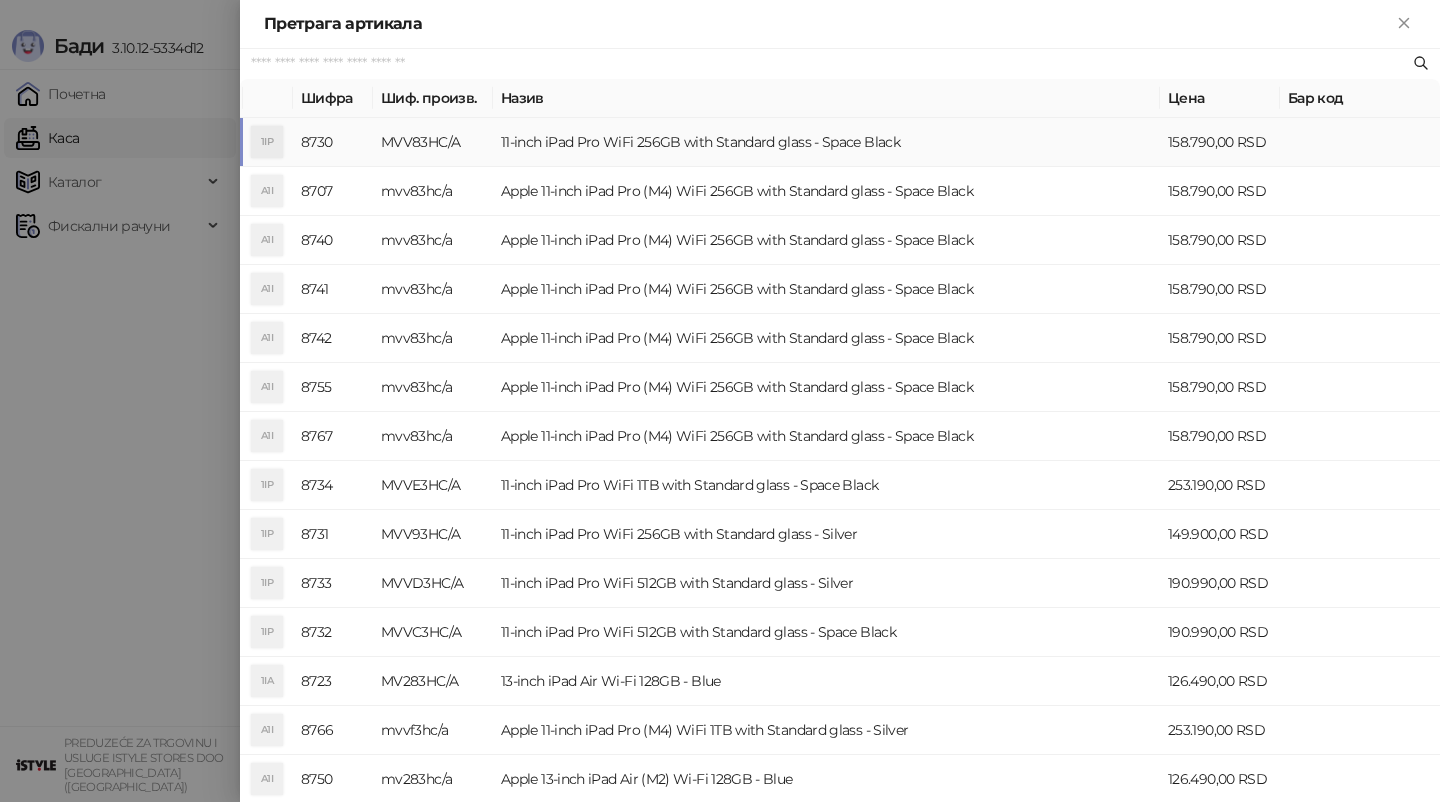 paste on "*********" 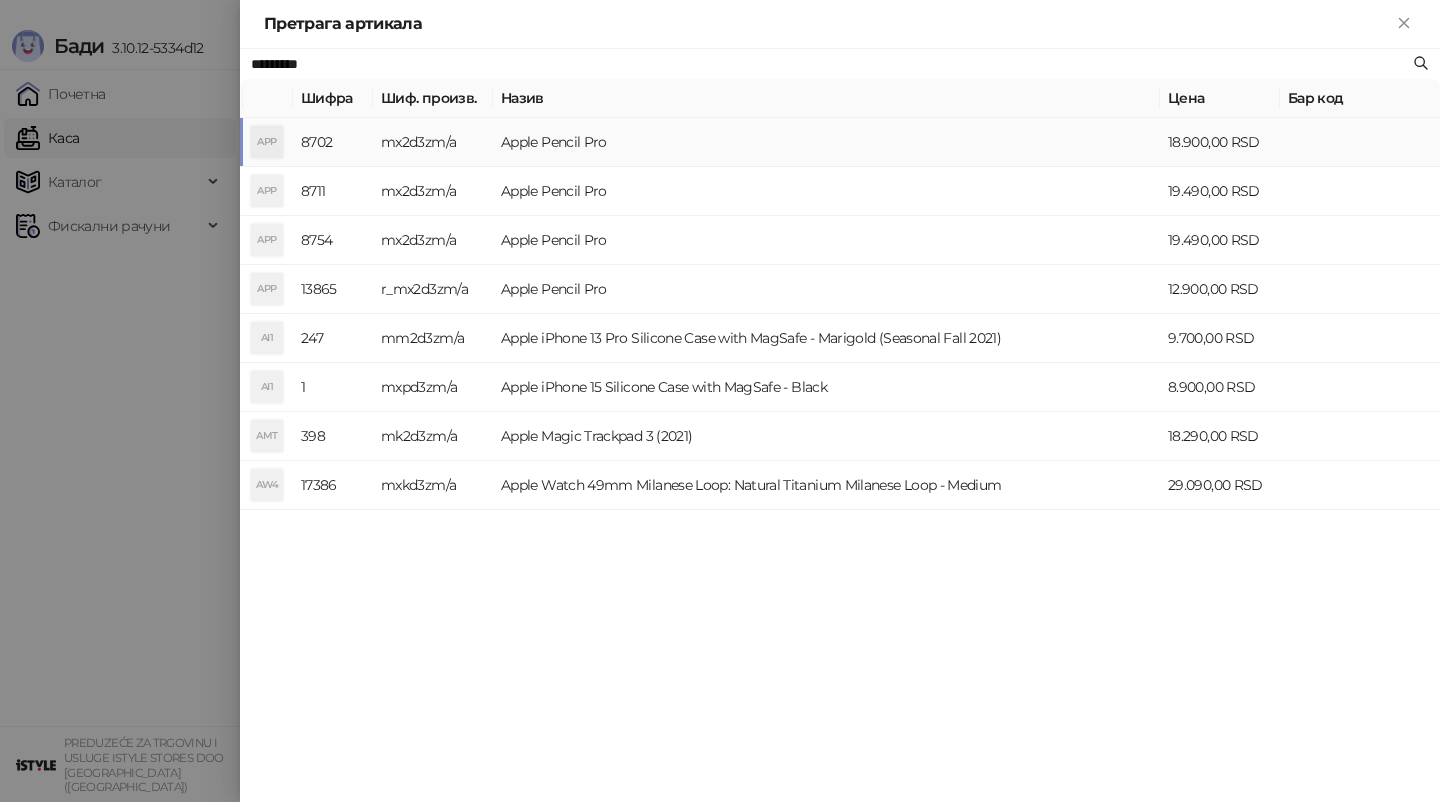 type on "*********" 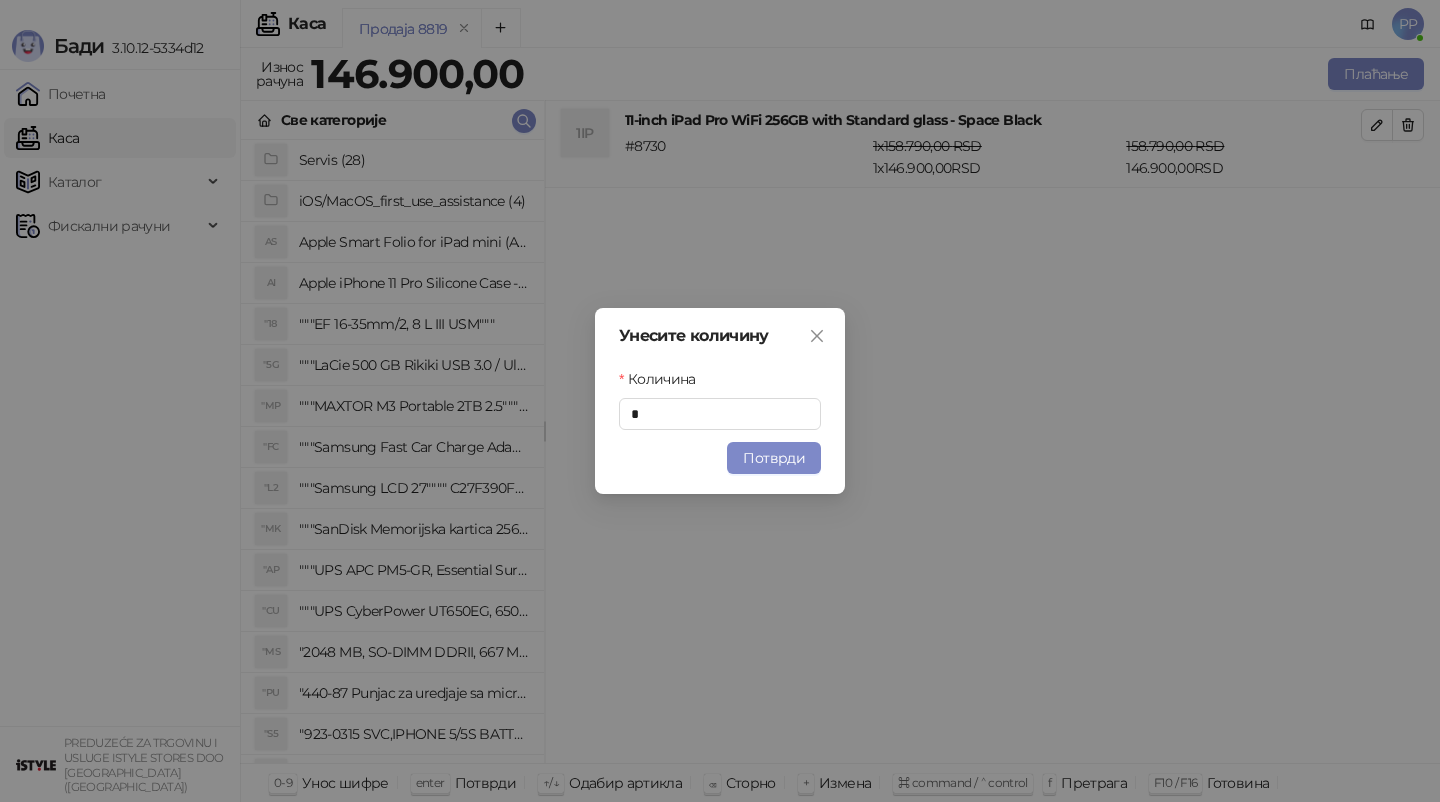 click on "Потврди" at bounding box center [774, 458] 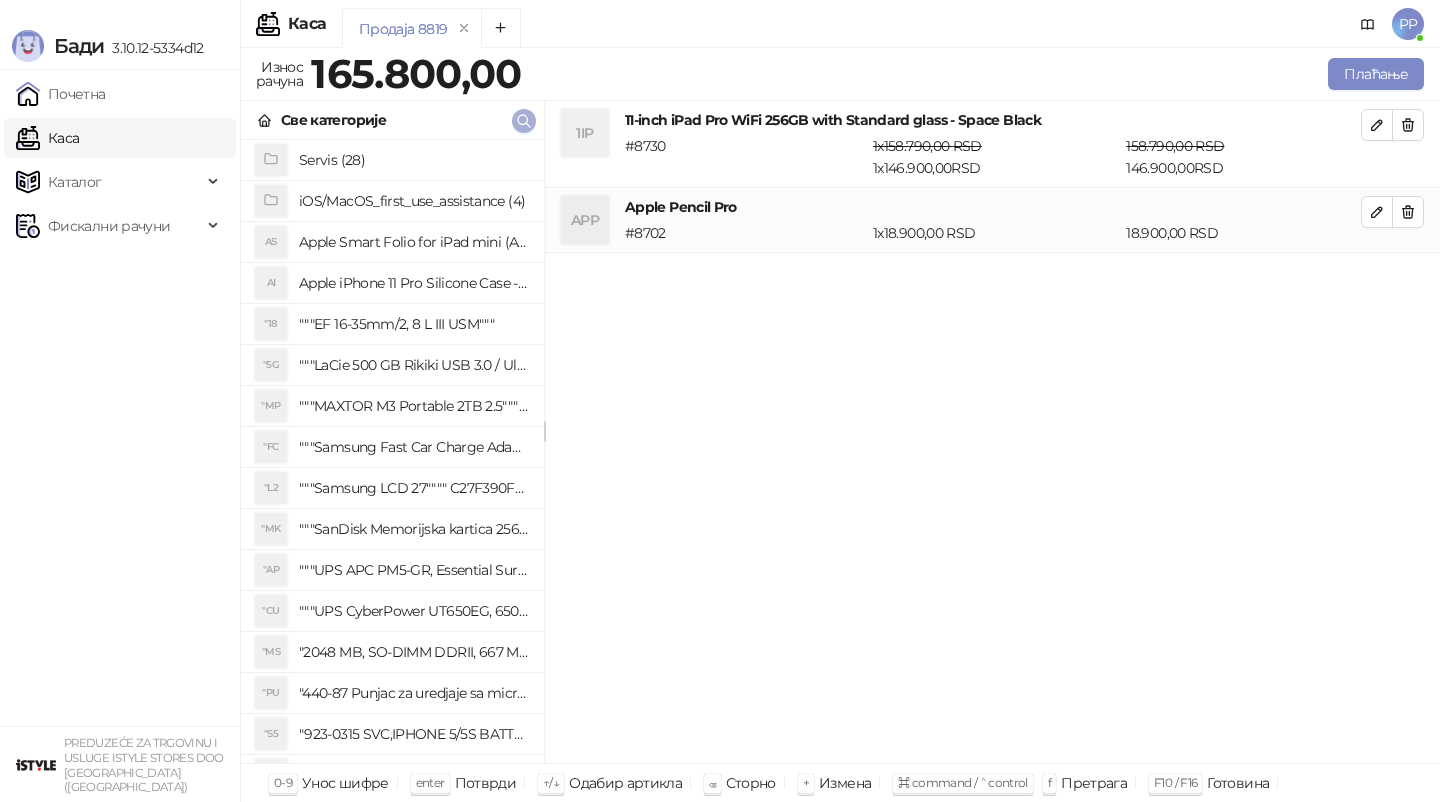 click 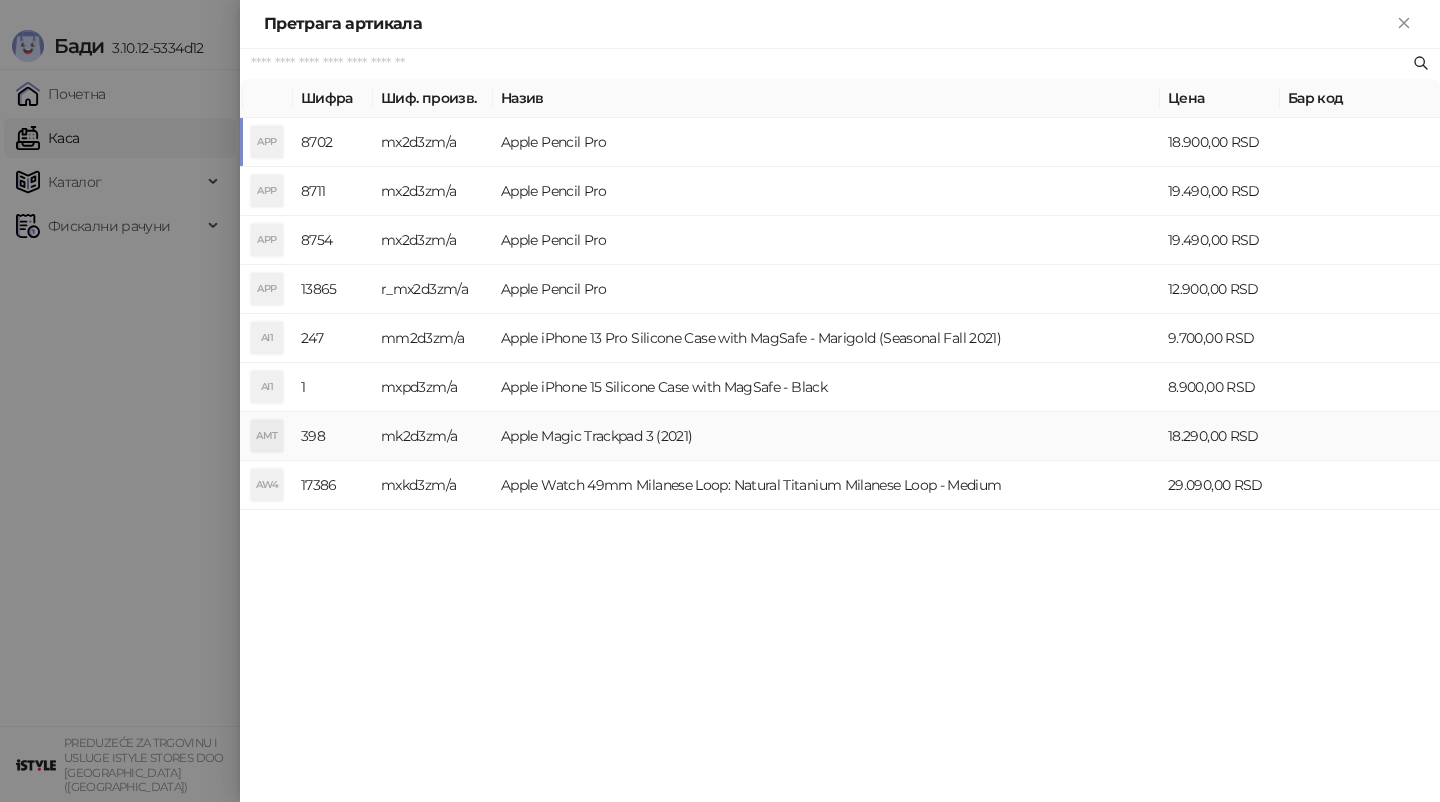 paste on "**********" 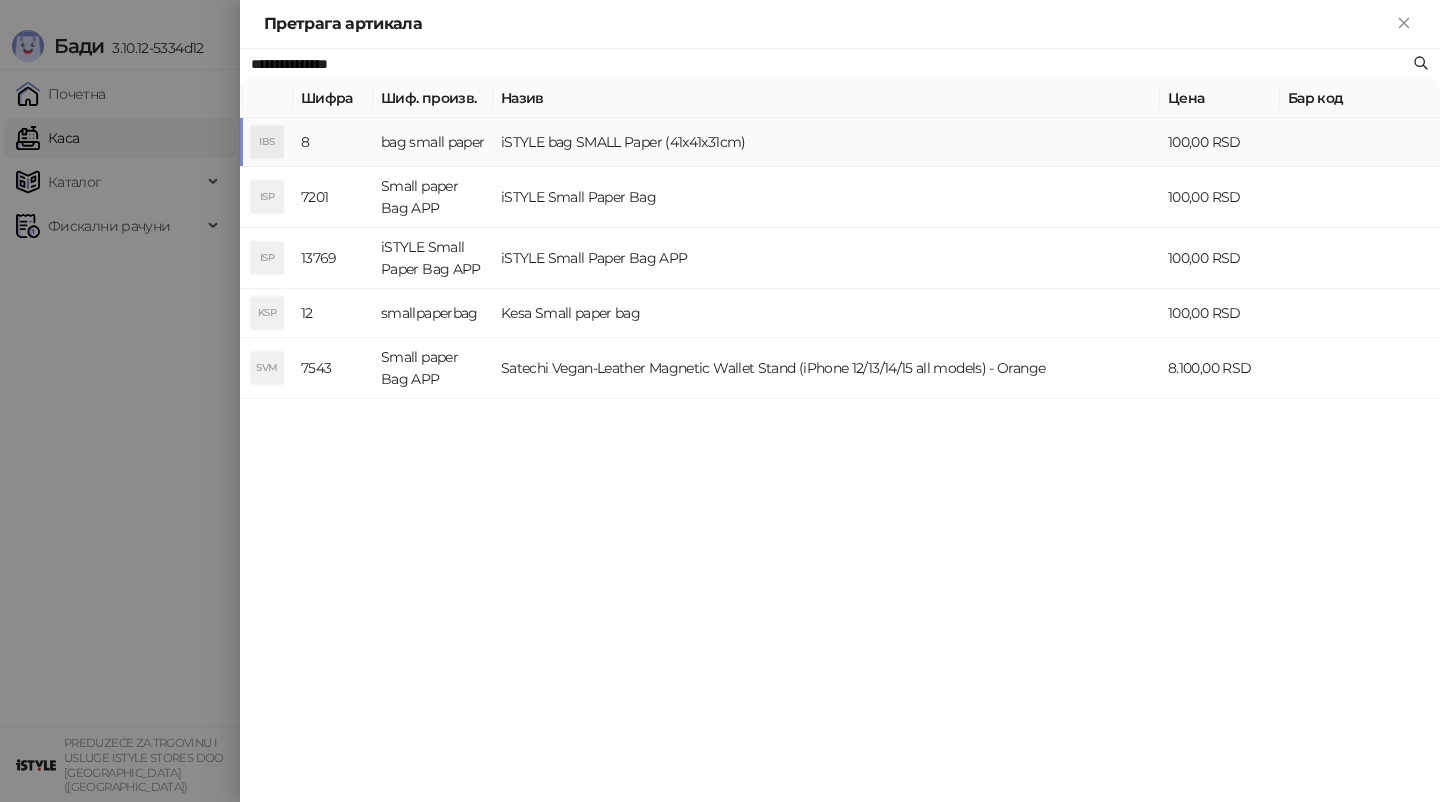 type on "**********" 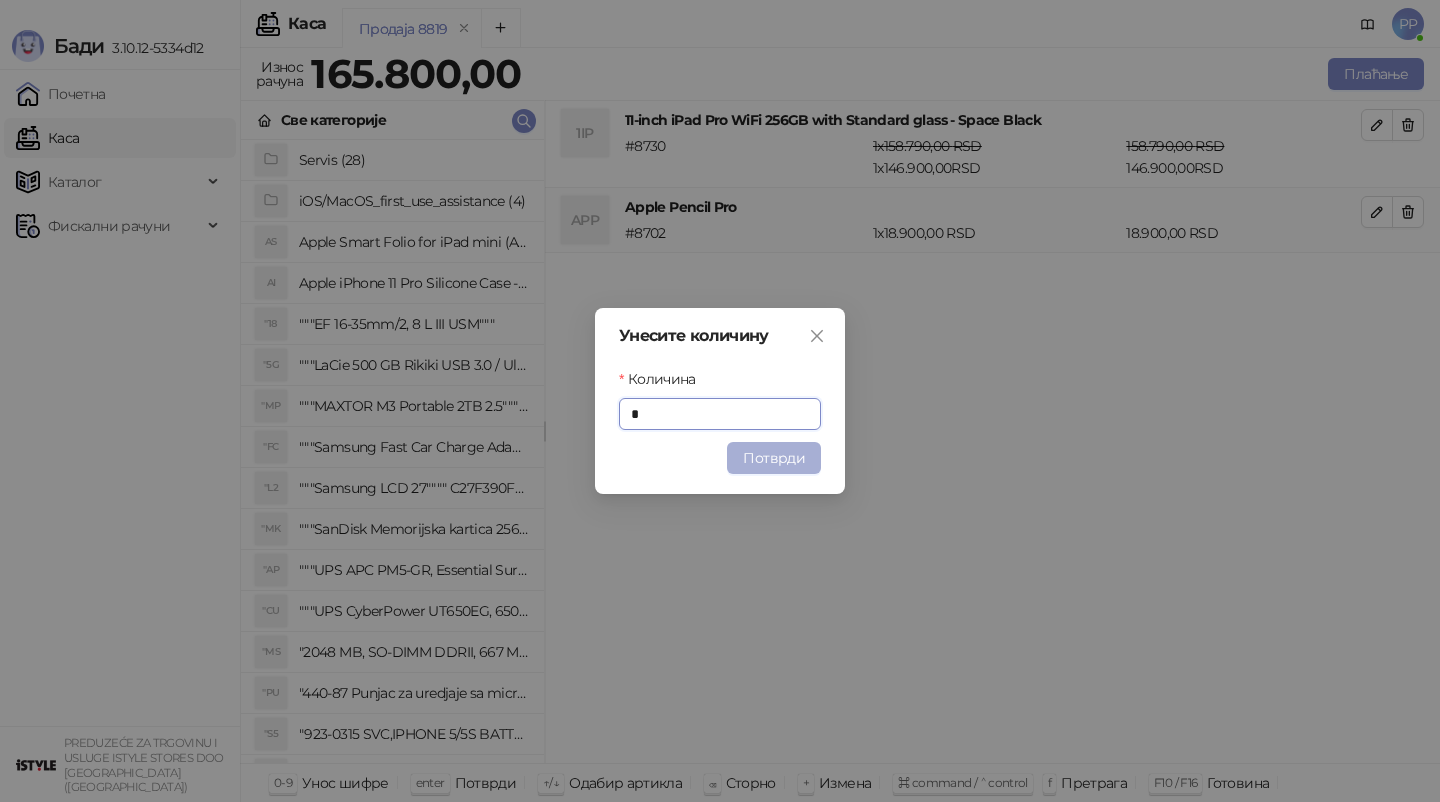 click on "Потврди" at bounding box center [774, 458] 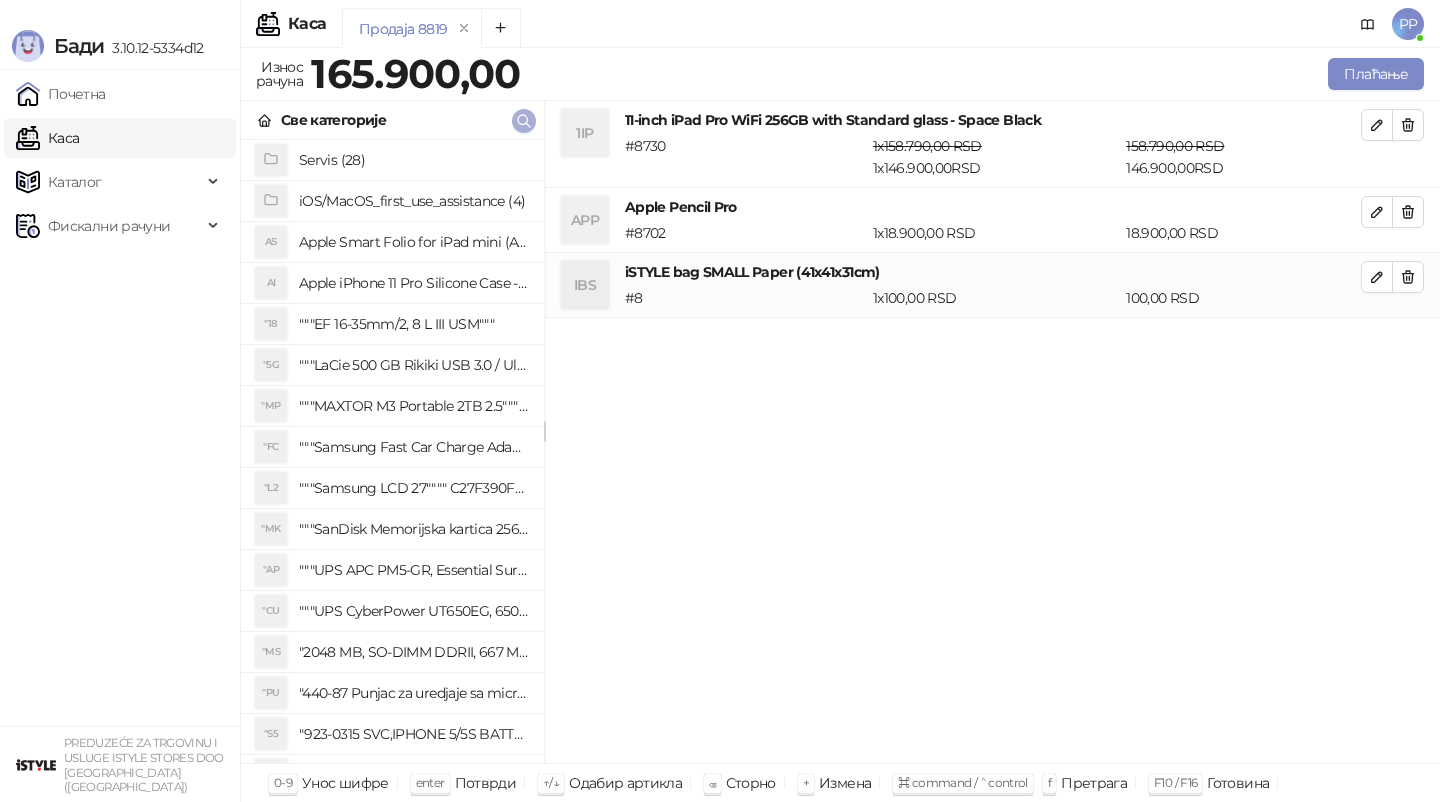 click 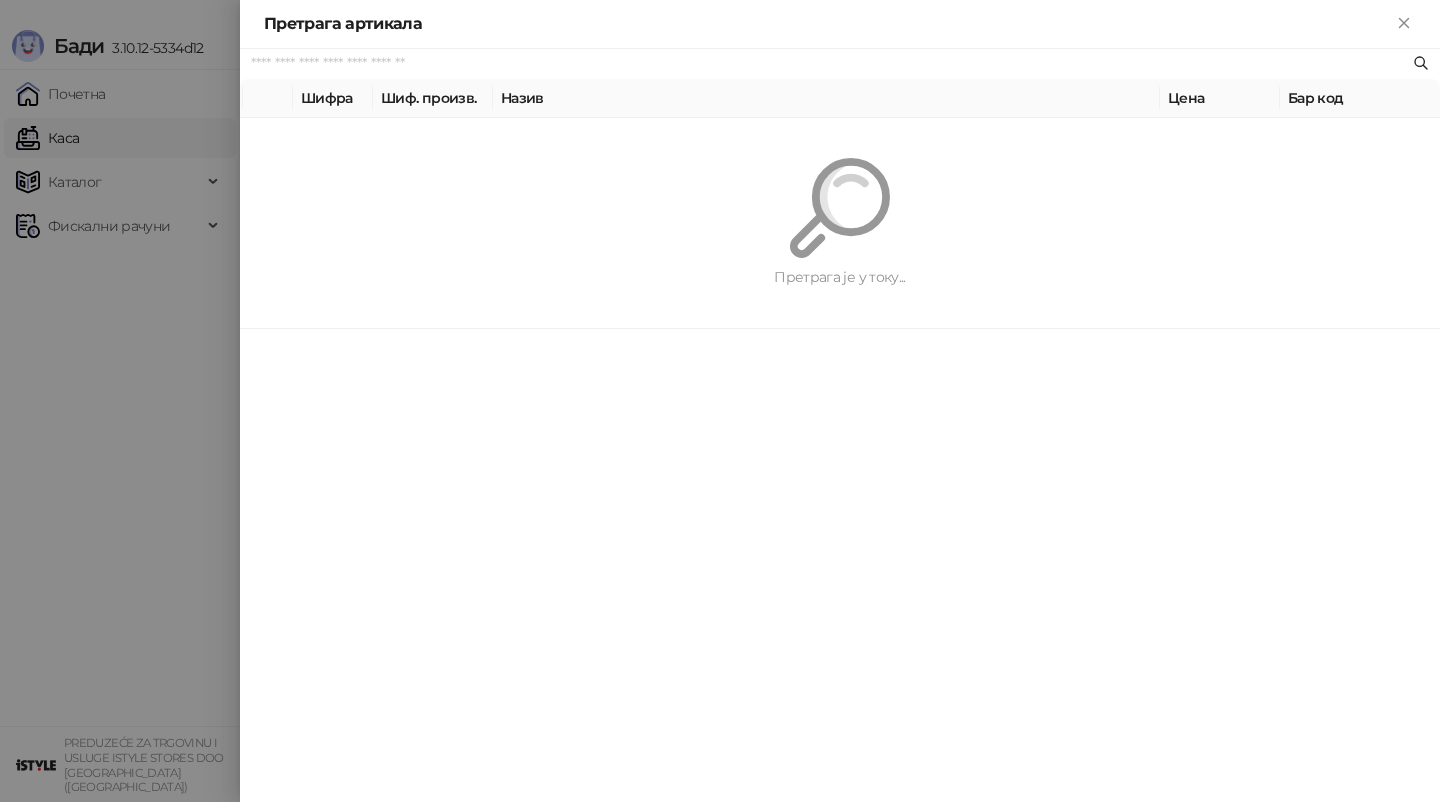 paste on "**********" 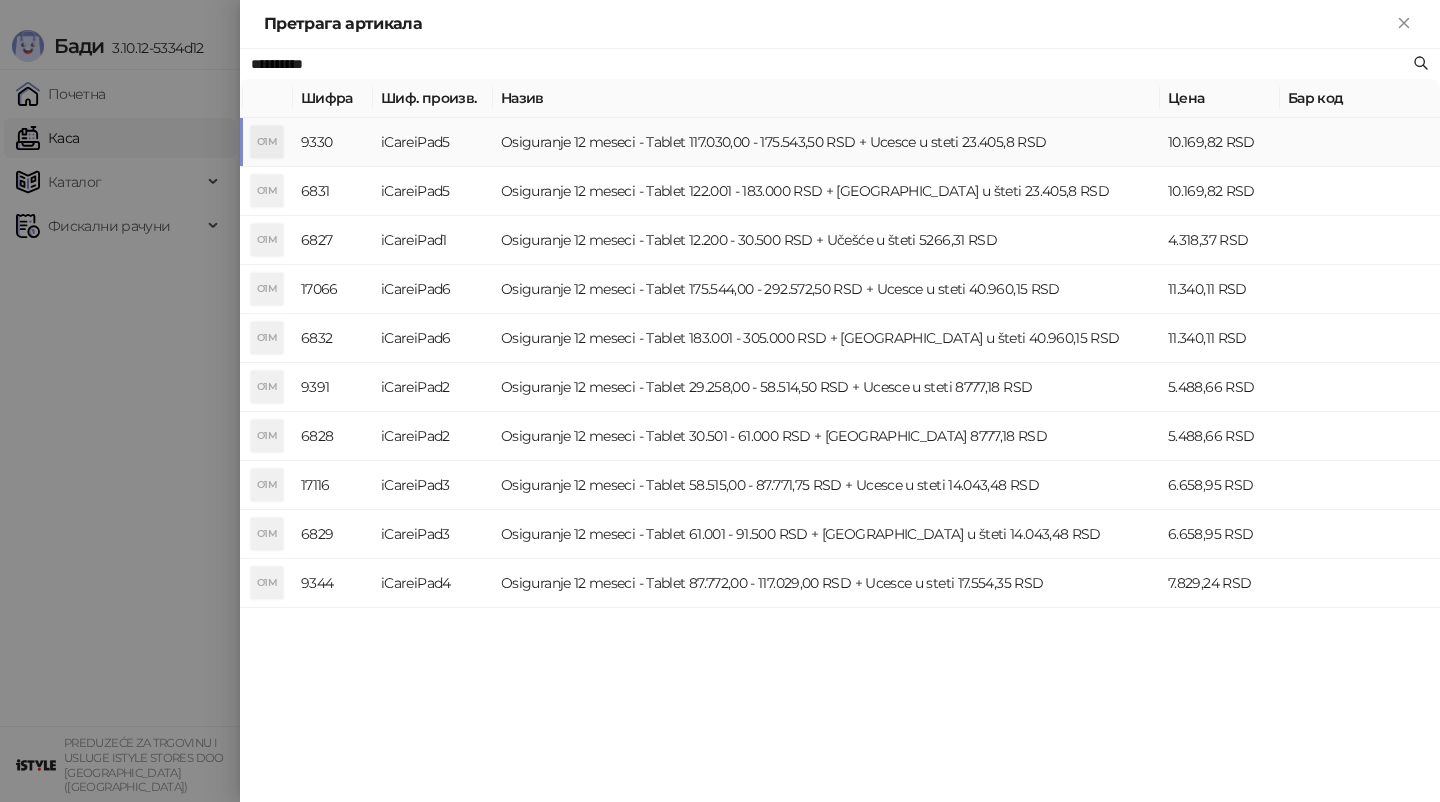 type on "**********" 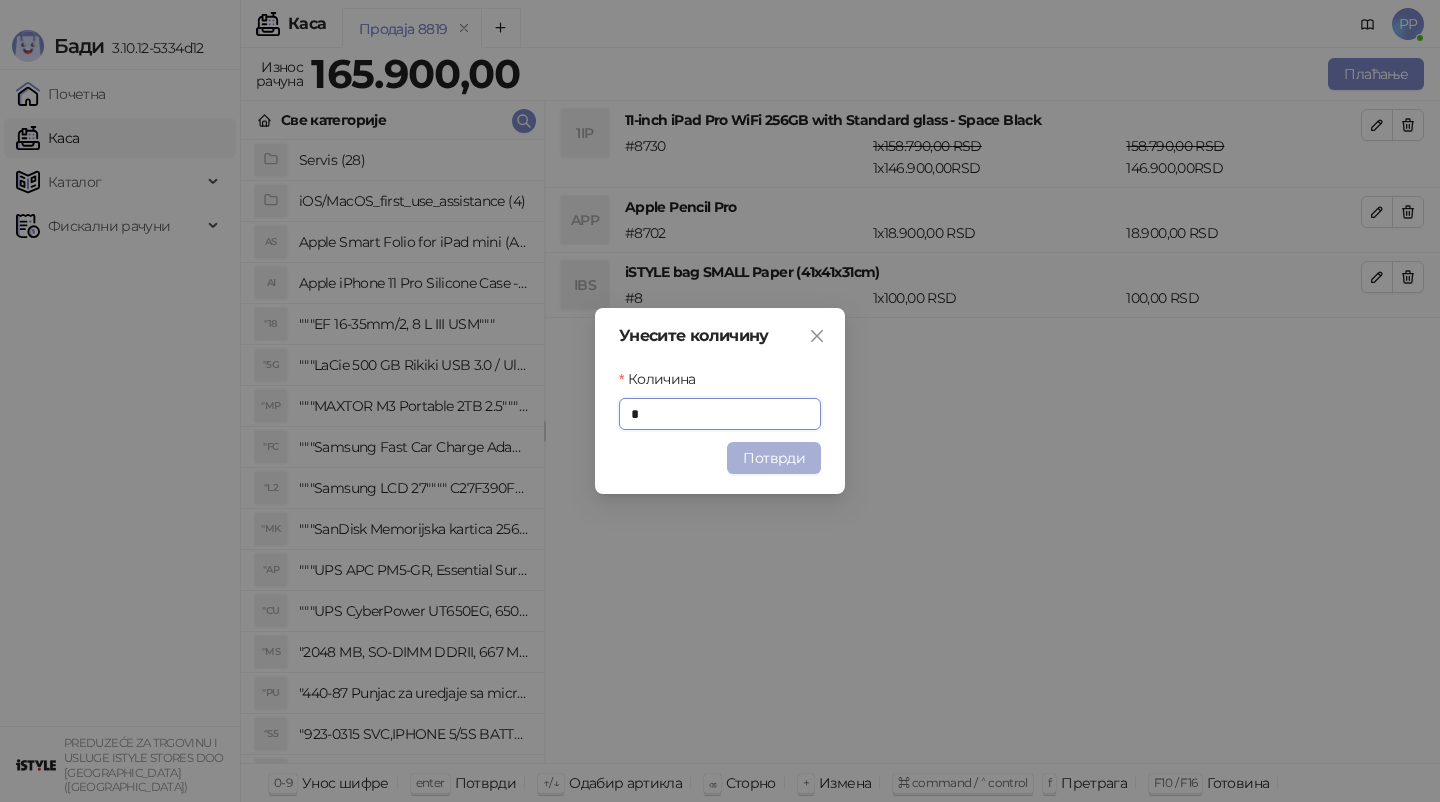 click on "Потврди" at bounding box center (774, 458) 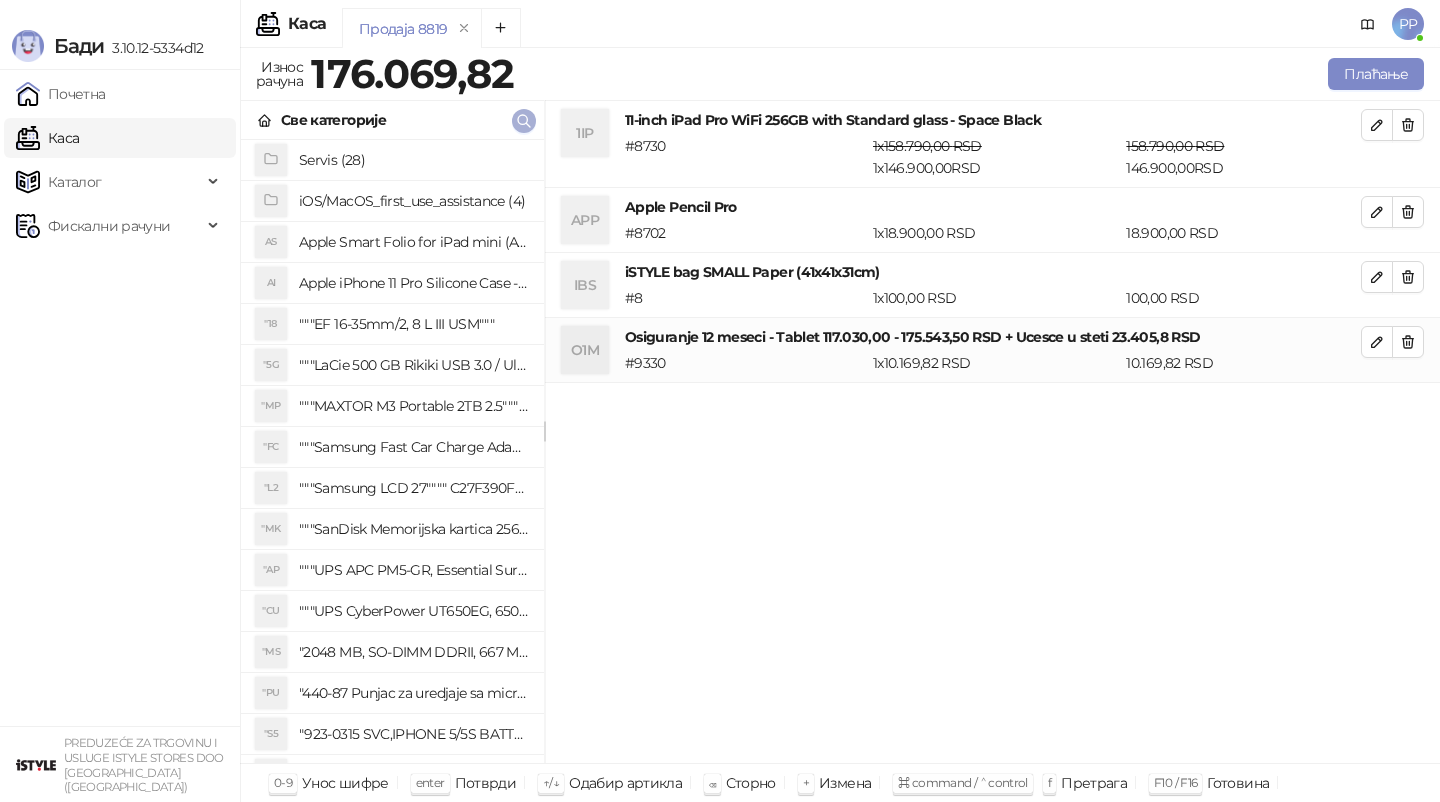 click 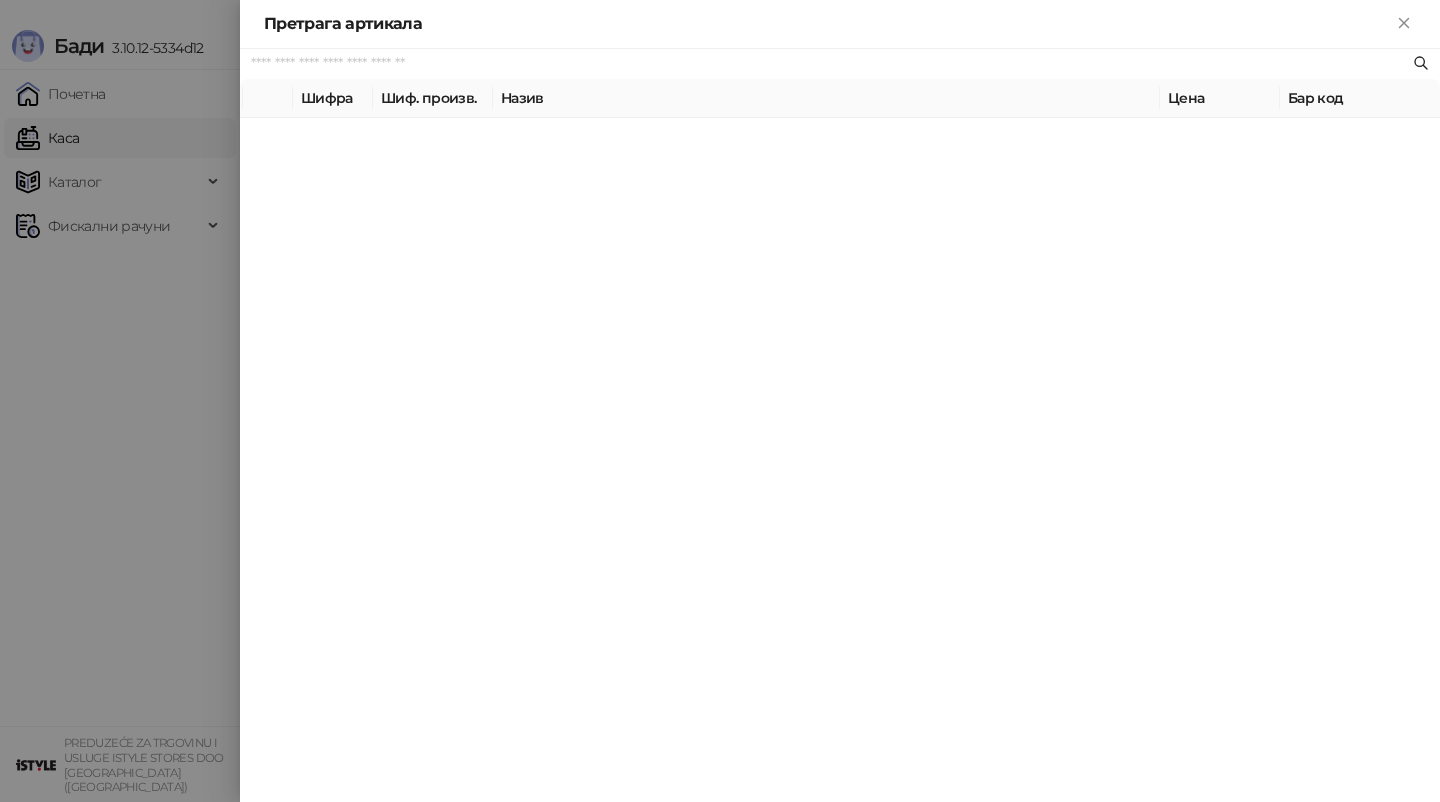 paste on "********" 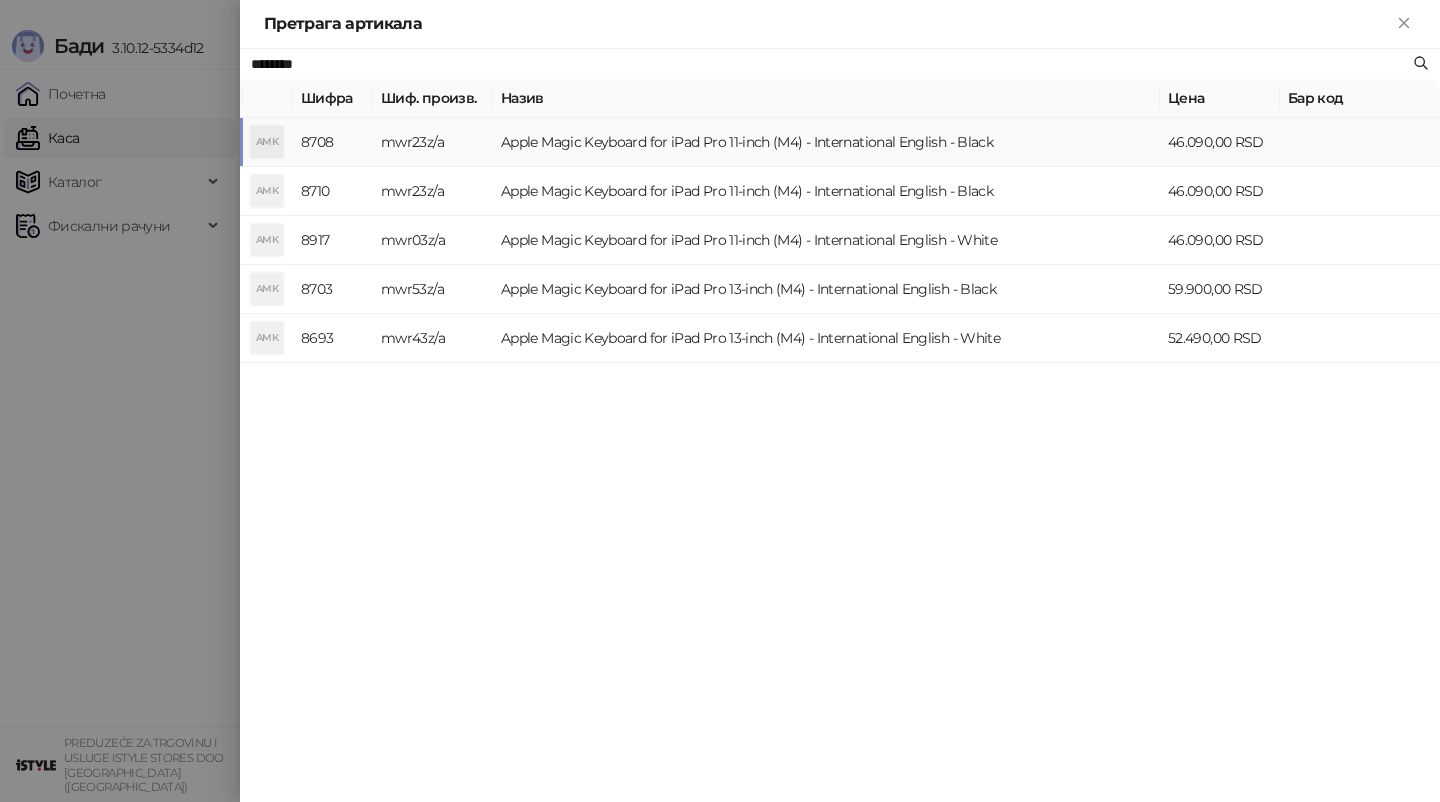 type on "********" 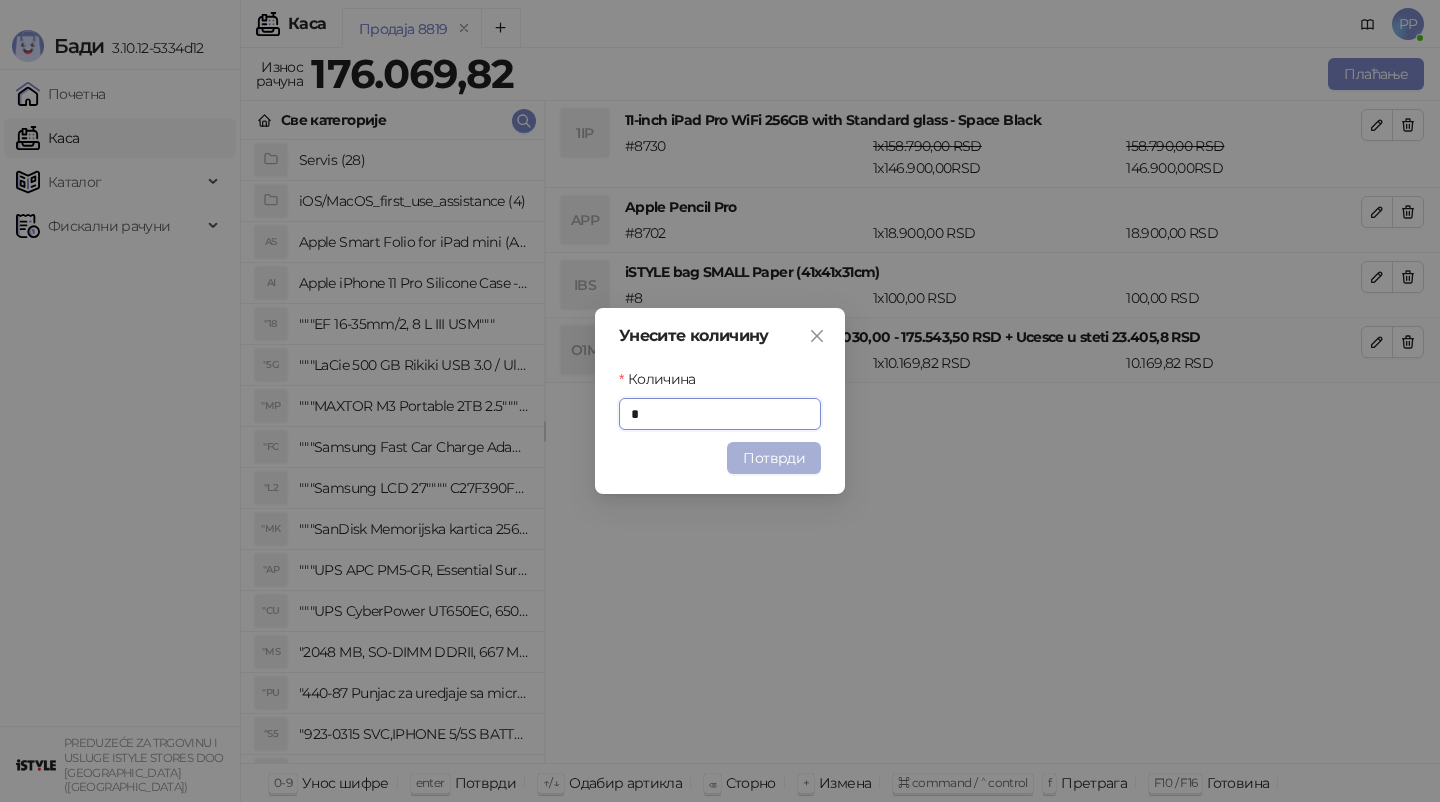 click on "Потврди" at bounding box center (774, 458) 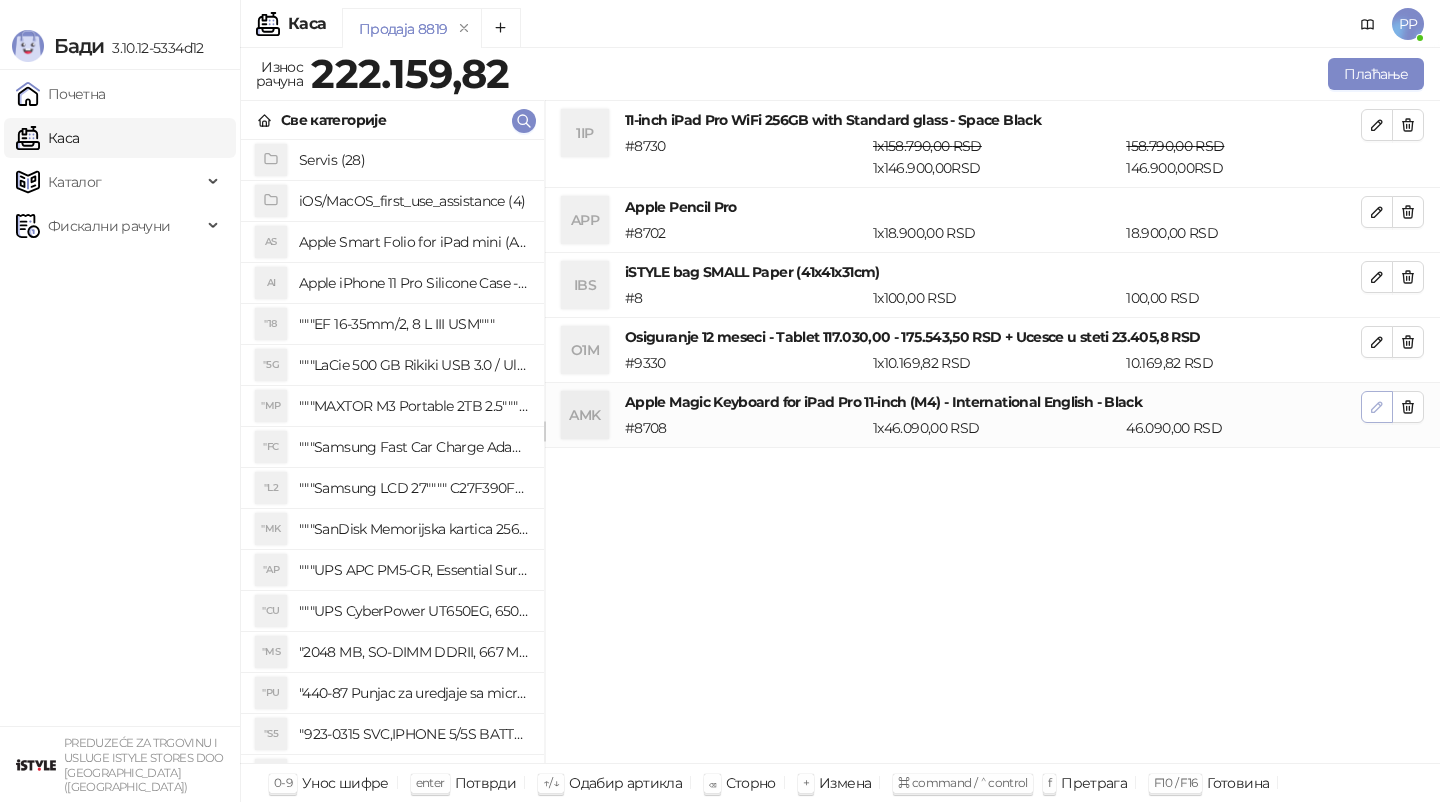 click 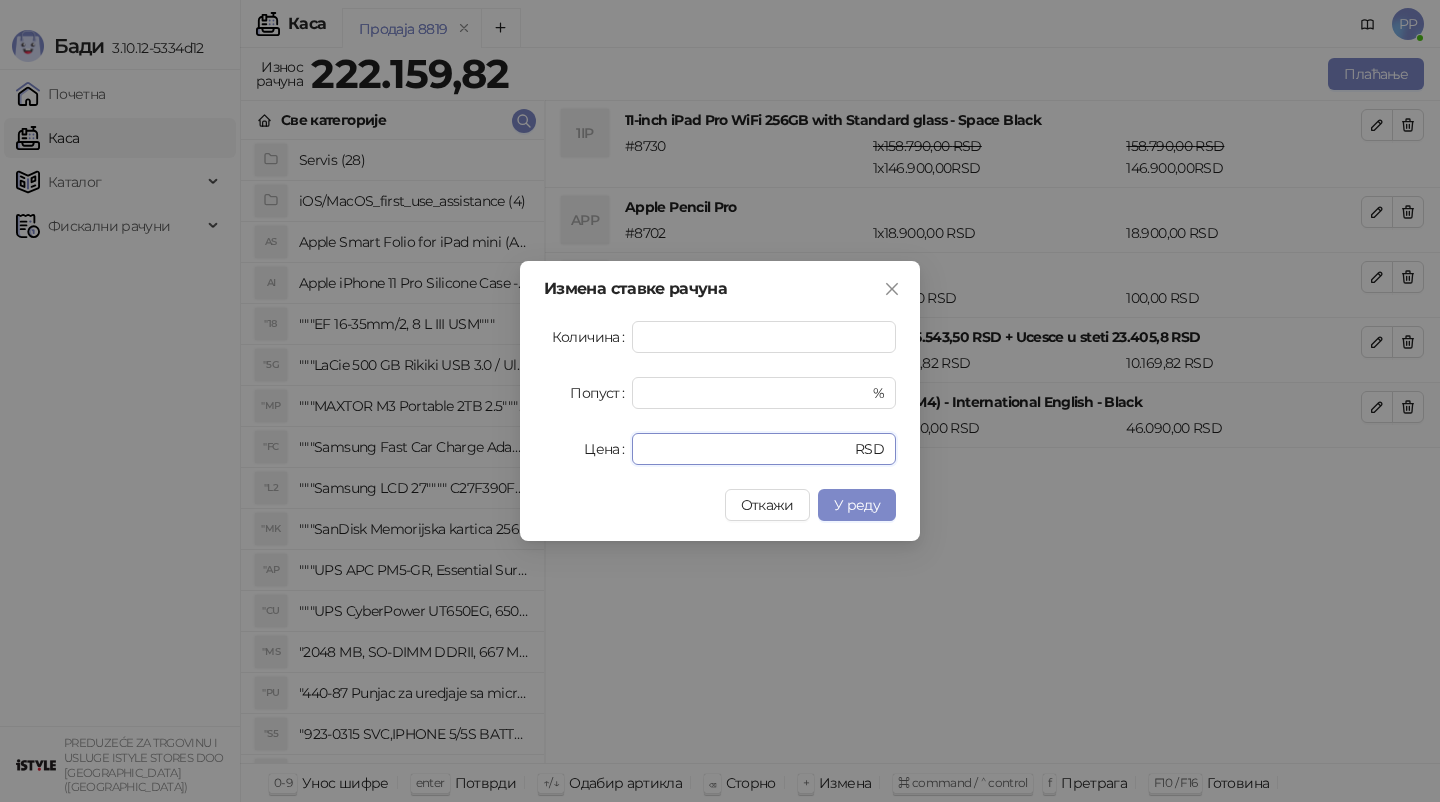 drag, startPoint x: 703, startPoint y: 450, endPoint x: 542, endPoint y: 432, distance: 162.00308 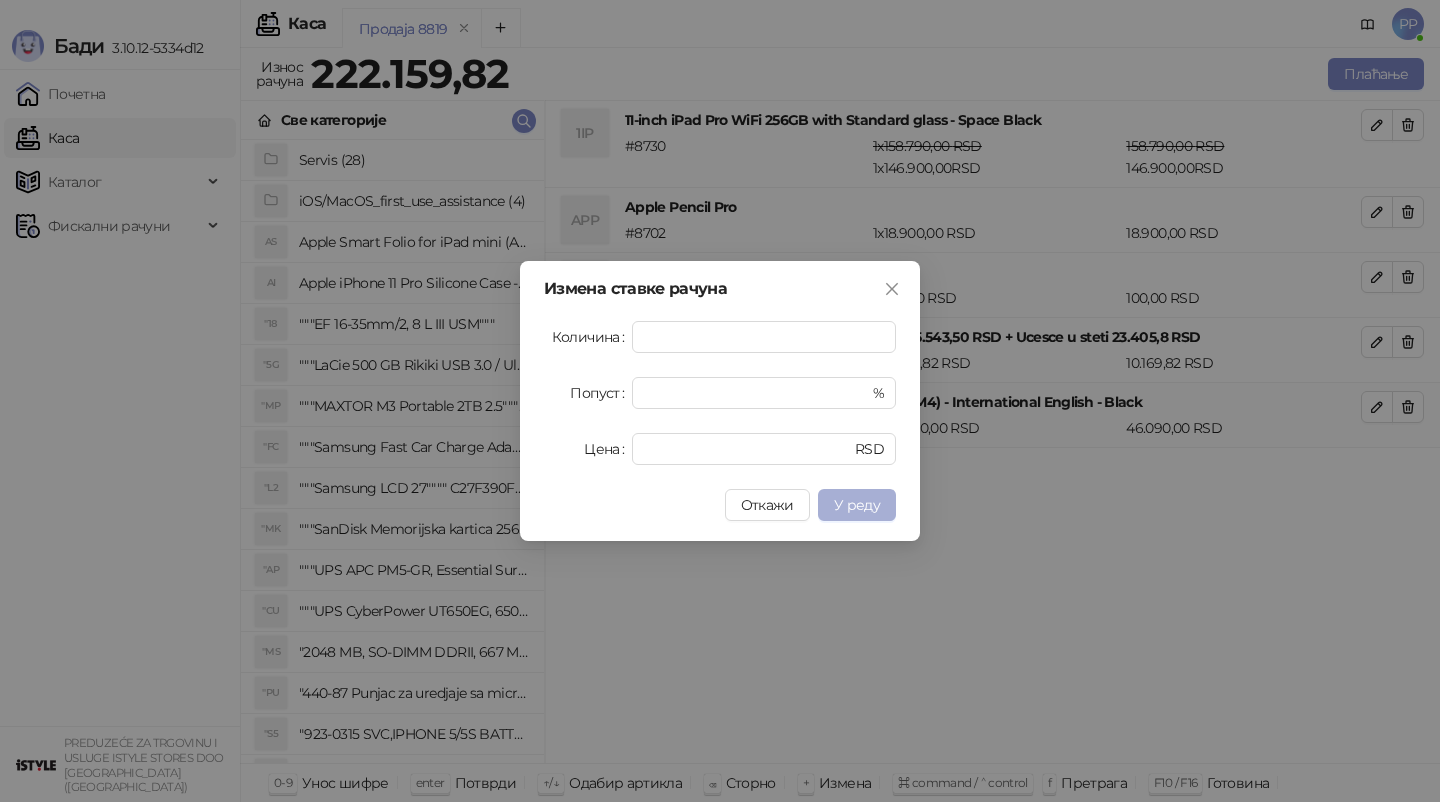 click on "У реду" at bounding box center (857, 505) 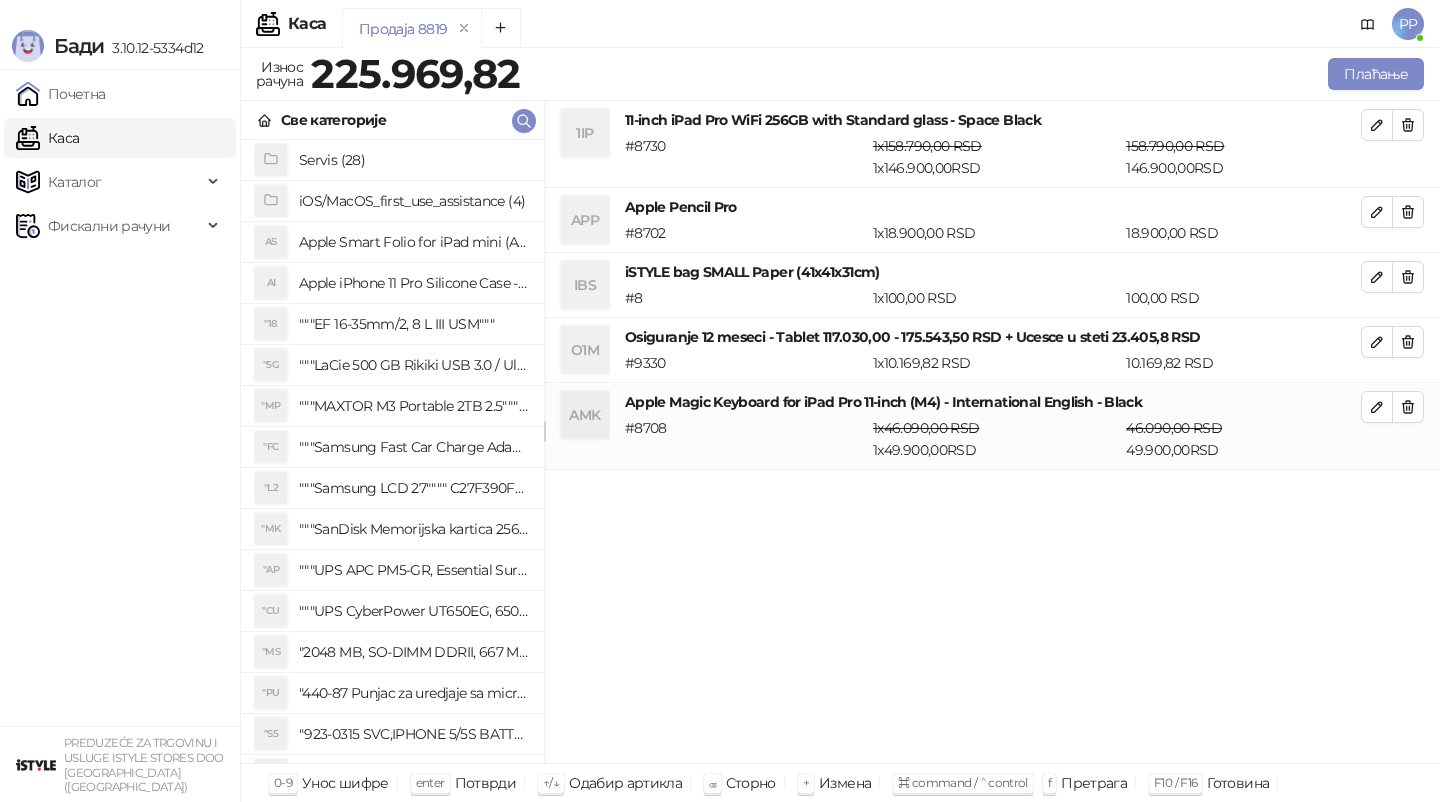 click on "1IP 11-inch iPad Pro WiFi 256GB with Standard glass - Space Black    # 8730 1  x  158.790,00   RSD 1  x  146.900,00  RSD  158.790,00   RSD 146.900,00  RSD  APP Apple Pencil Pro    # 8702 1  x  18.900,00 RSD 18.900,00 RSD IBS iSTYLE bag SMALL Paper (41x41x31cm)    # 8 1  x  100,00 RSD 100,00 RSD O1M Osiguranje 12 meseci - Tablet 117.030,00 - 175.543,50 RSD + Ucesce u steti 23.405,8 RSD    # 9330 1  x  10.169,82 RSD 10.169,82 RSD AMK Apple Magic Keyboard for iPad Pro 11-inch (M4) - International English - Black    # 8708 1  x  46.090,00   RSD 1  x  49.900,00  RSD  46.090,00   RSD 49.900,00  RSD" at bounding box center (992, 432) 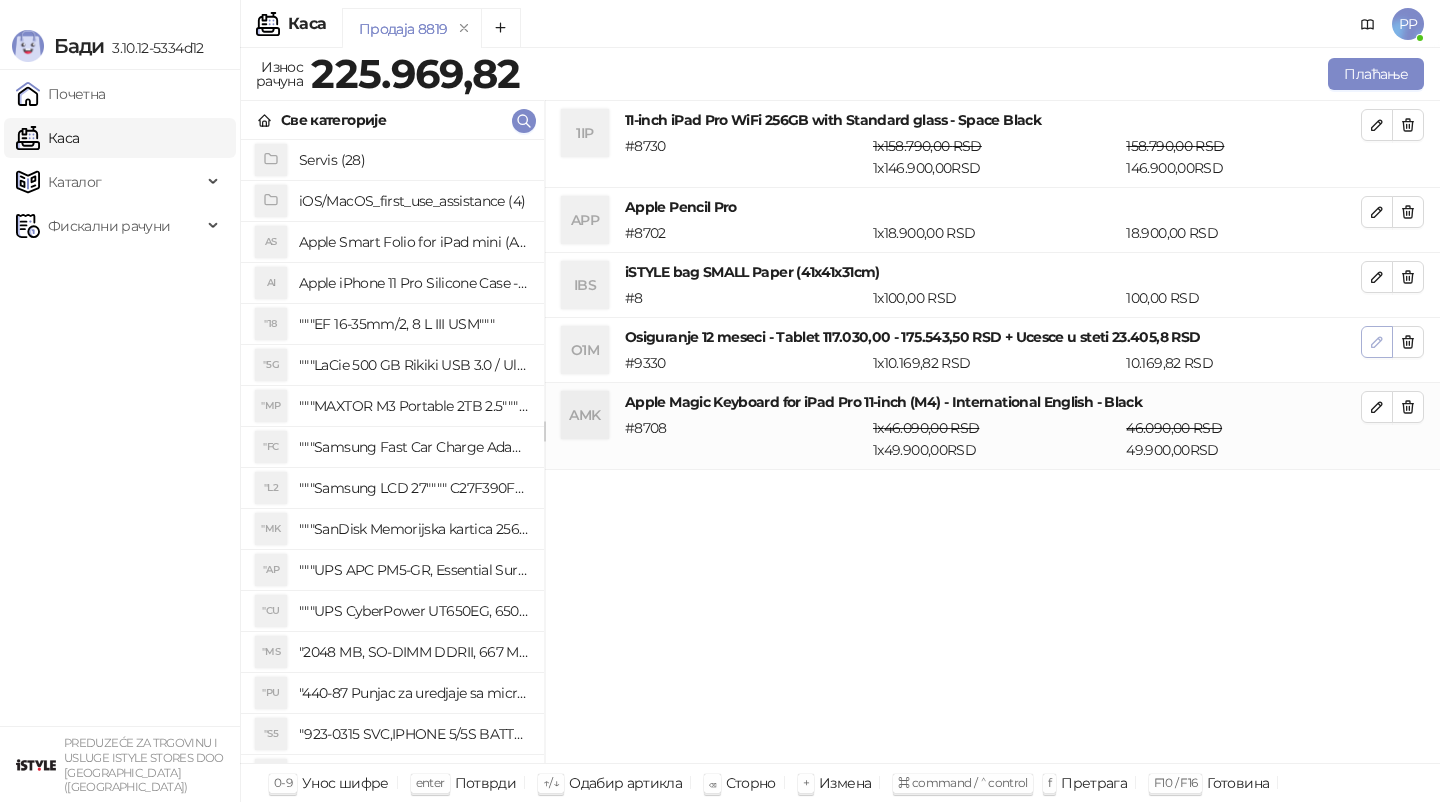 click 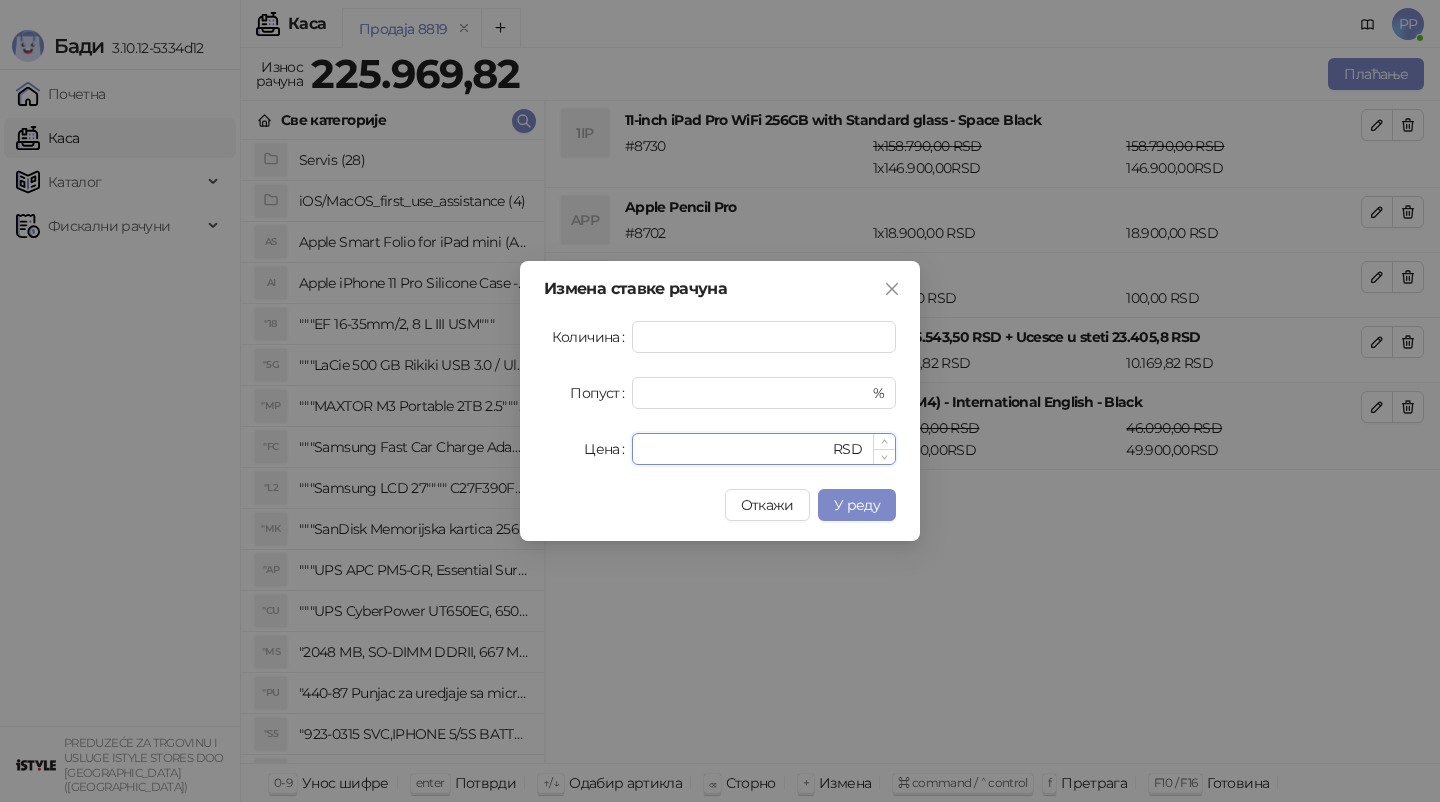 click on "********" at bounding box center (736, 449) 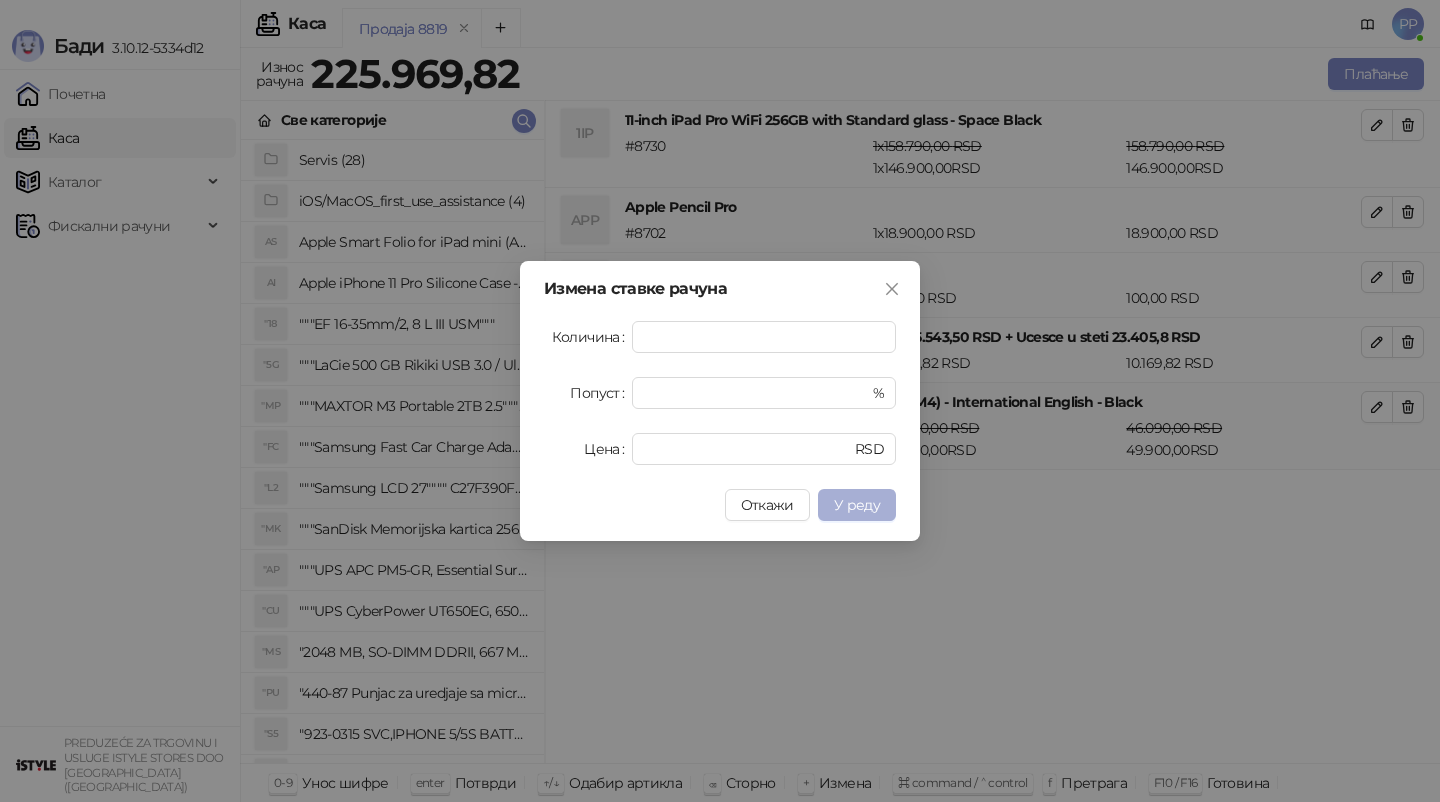 click on "У реду" at bounding box center (857, 505) 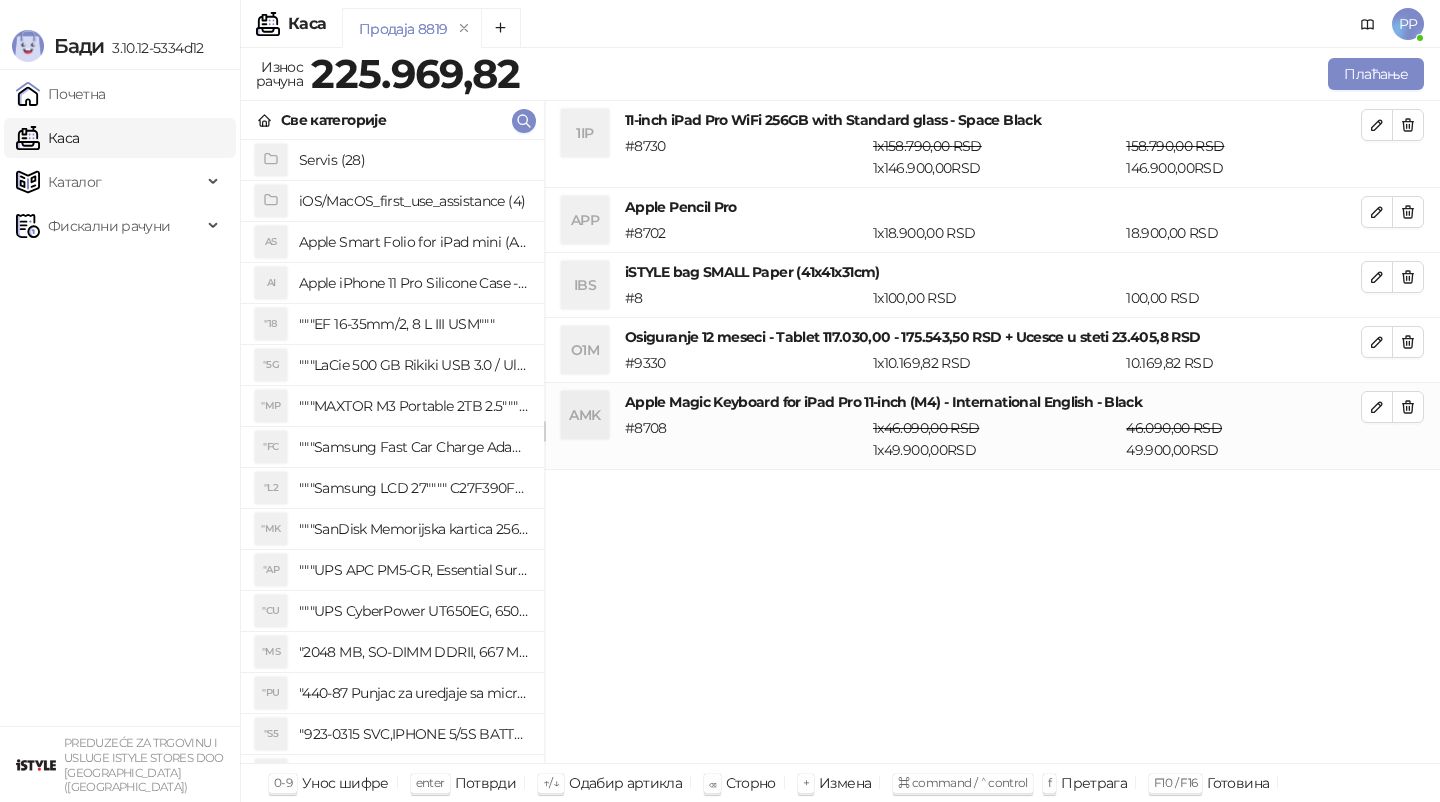 click on "1IP 11-inch iPad Pro WiFi 256GB with Standard glass - Space Black    # 8730 1  x  158.790,00   RSD 1  x  146.900,00  RSD  158.790,00   RSD 146.900,00  RSD  APP Apple Pencil Pro    # 8702 1  x  18.900,00 RSD 18.900,00 RSD IBS iSTYLE bag SMALL Paper (41x41x31cm)    # 8 1  x  100,00 RSD 100,00 RSD O1M Osiguranje 12 meseci - Tablet 117.030,00 - 175.543,50 RSD + Ucesce u steti 23.405,8 RSD    # 9330 1  x  10.169,82 RSD 10.169,82 RSD AMK Apple Magic Keyboard for iPad Pro 11-inch (M4) - International English - Black    # 8708 1  x  46.090,00   RSD 1  x  49.900,00  RSD  46.090,00   RSD 49.900,00  RSD" at bounding box center (992, 432) 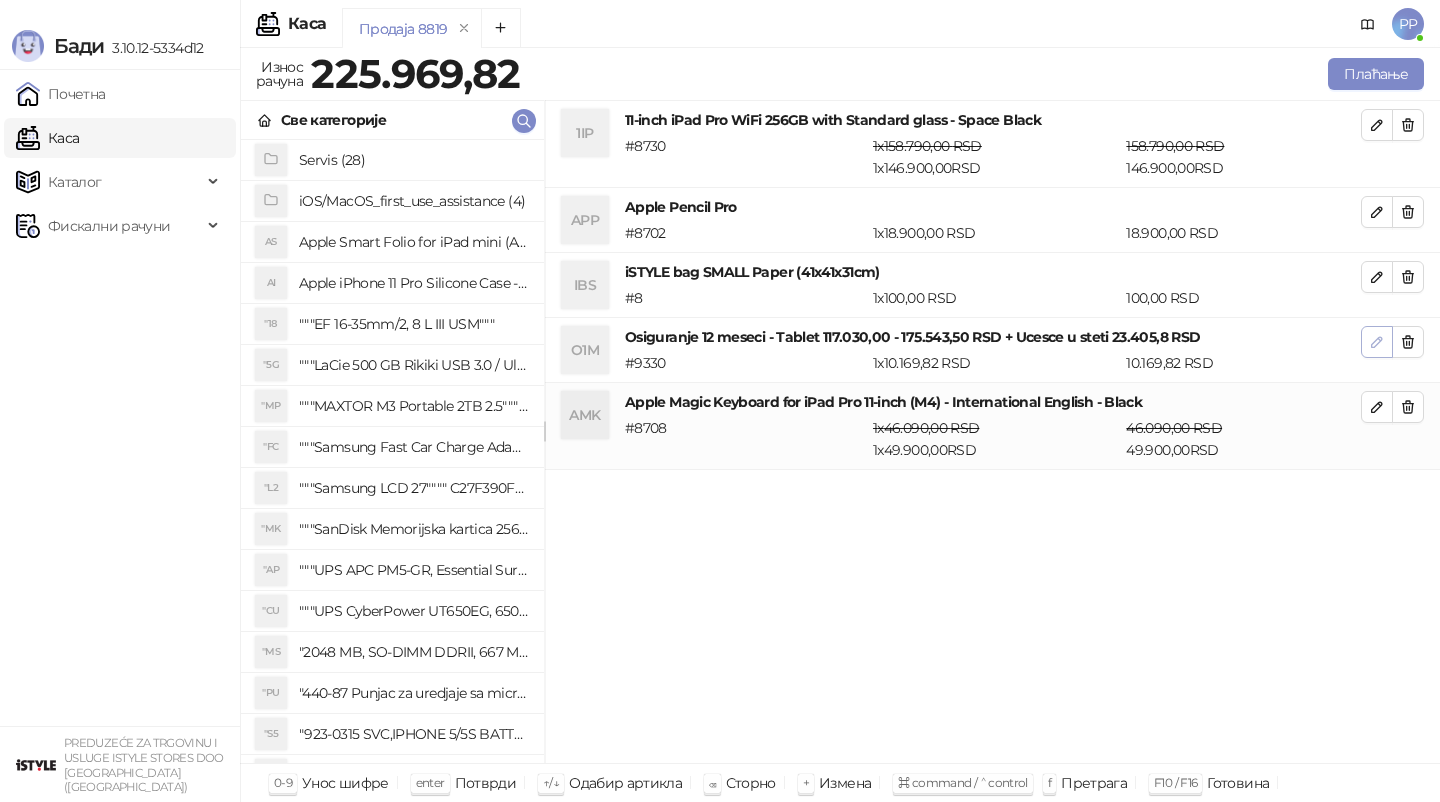 click 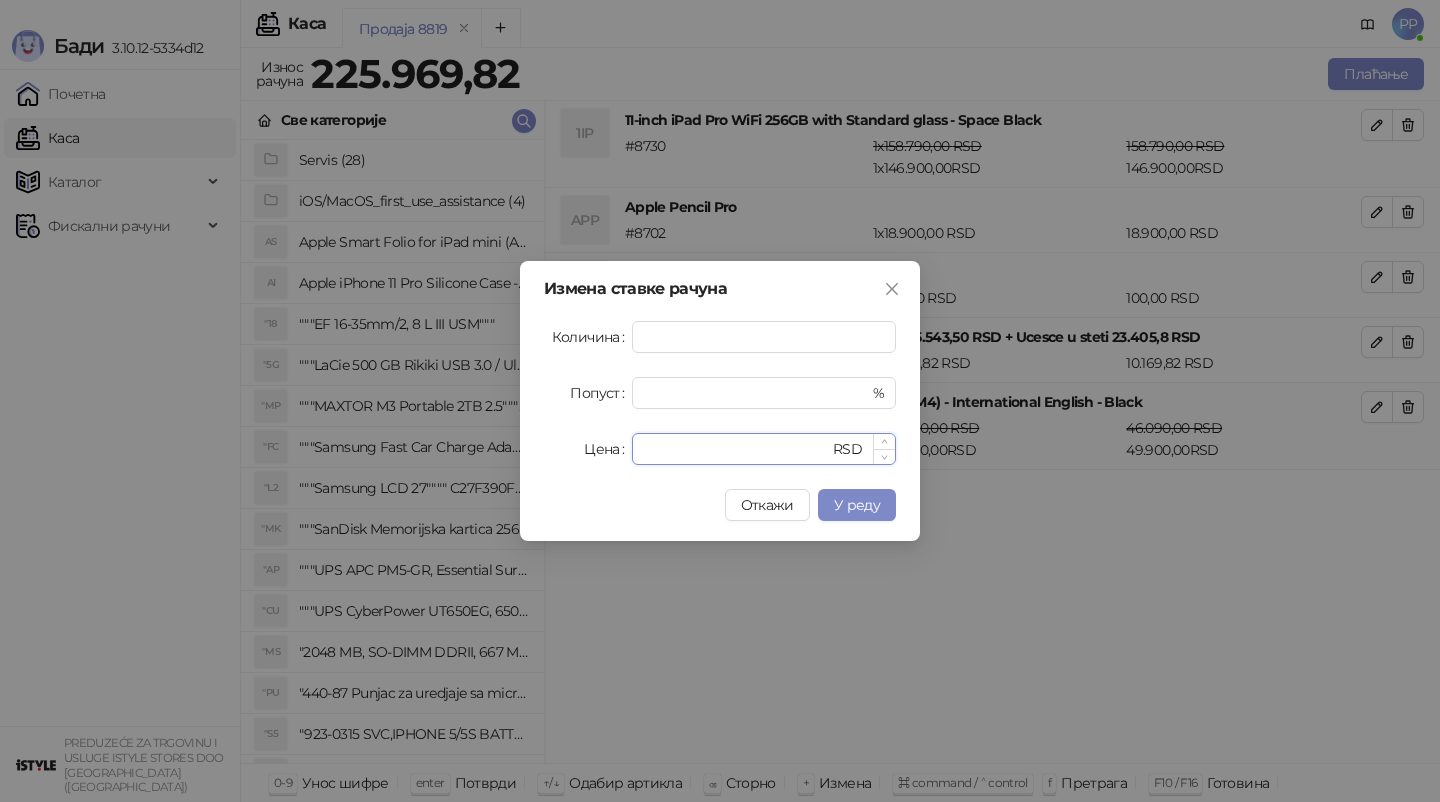 click on "********" at bounding box center [736, 449] 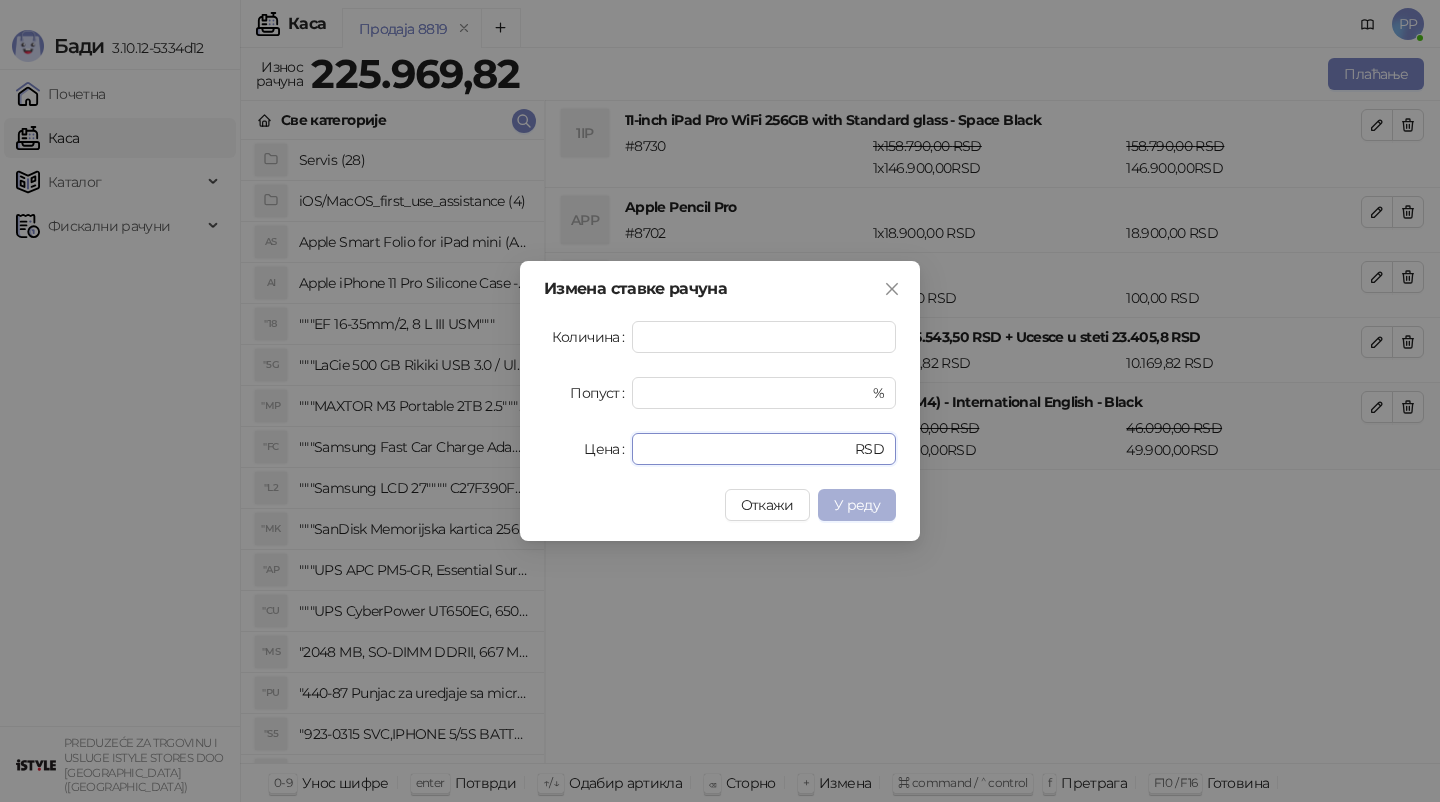type on "*******" 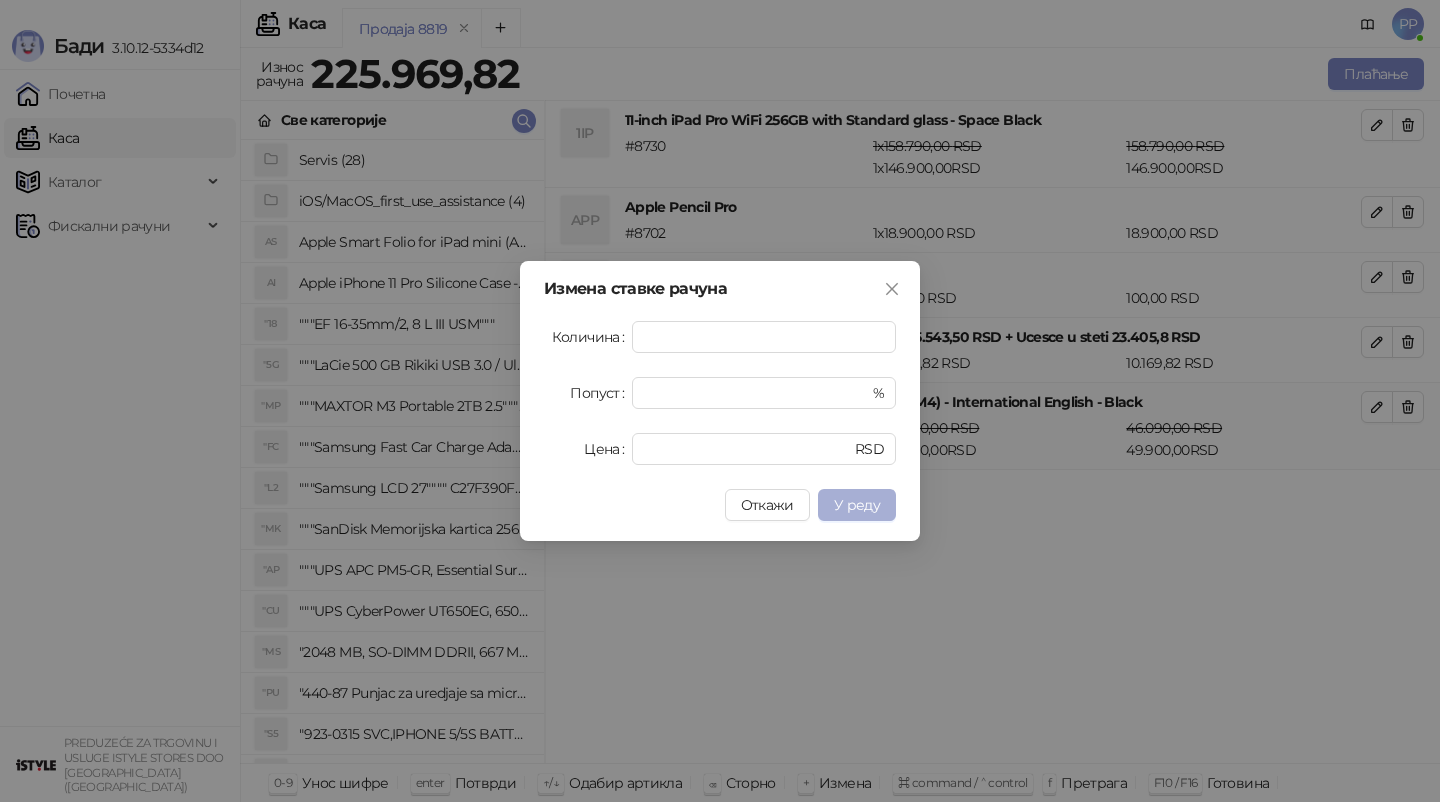 click on "У реду" at bounding box center (857, 505) 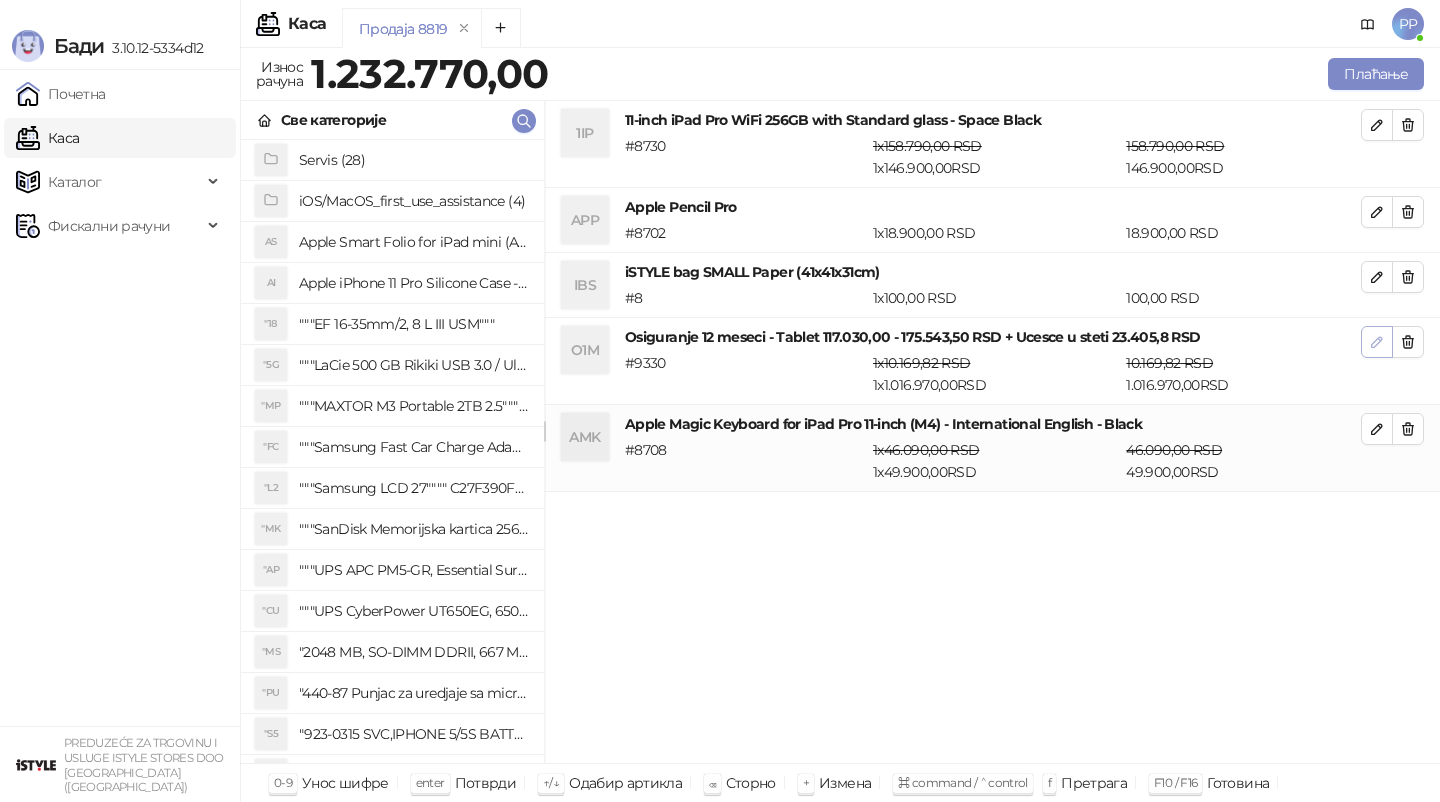 click 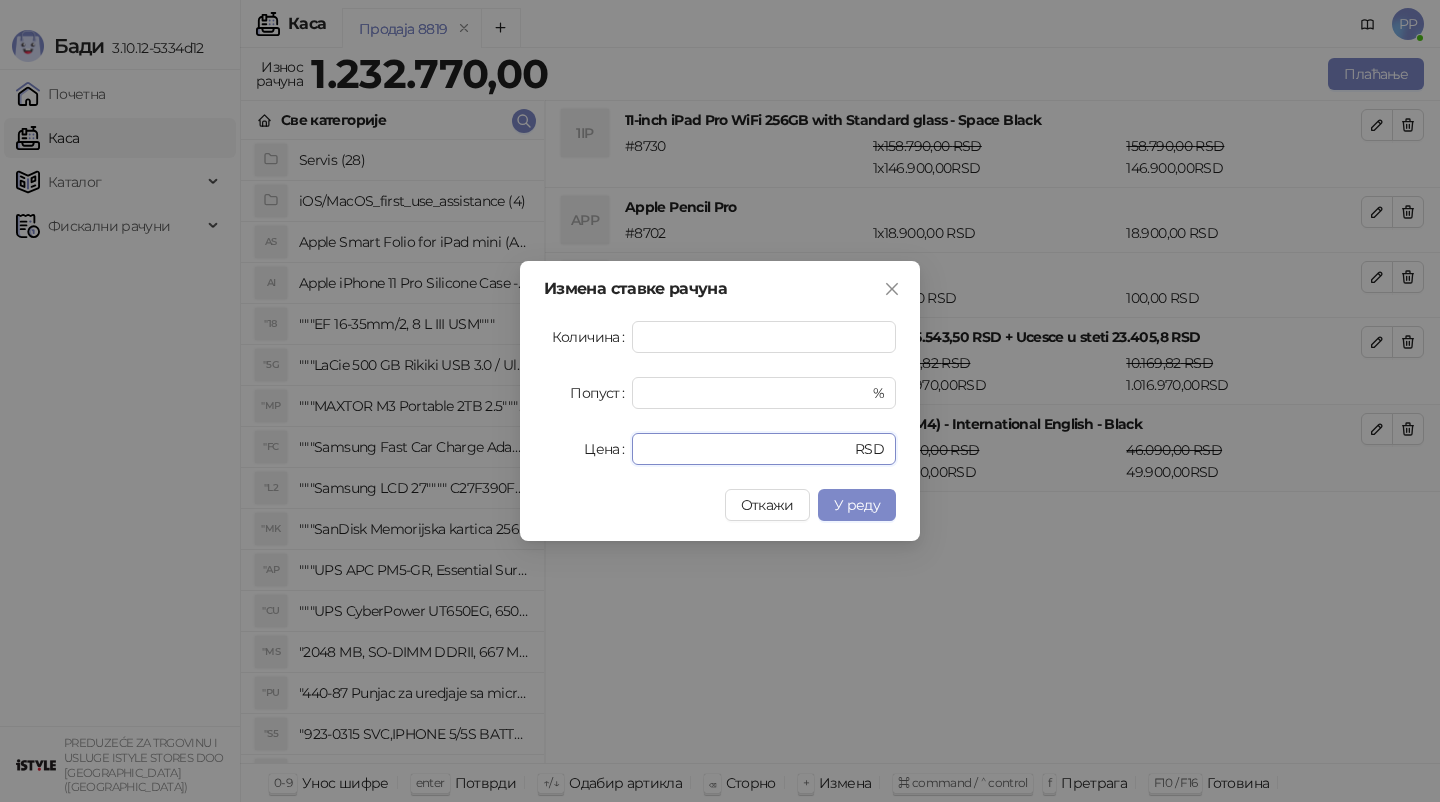 drag, startPoint x: 715, startPoint y: 457, endPoint x: 569, endPoint y: 436, distance: 147.50255 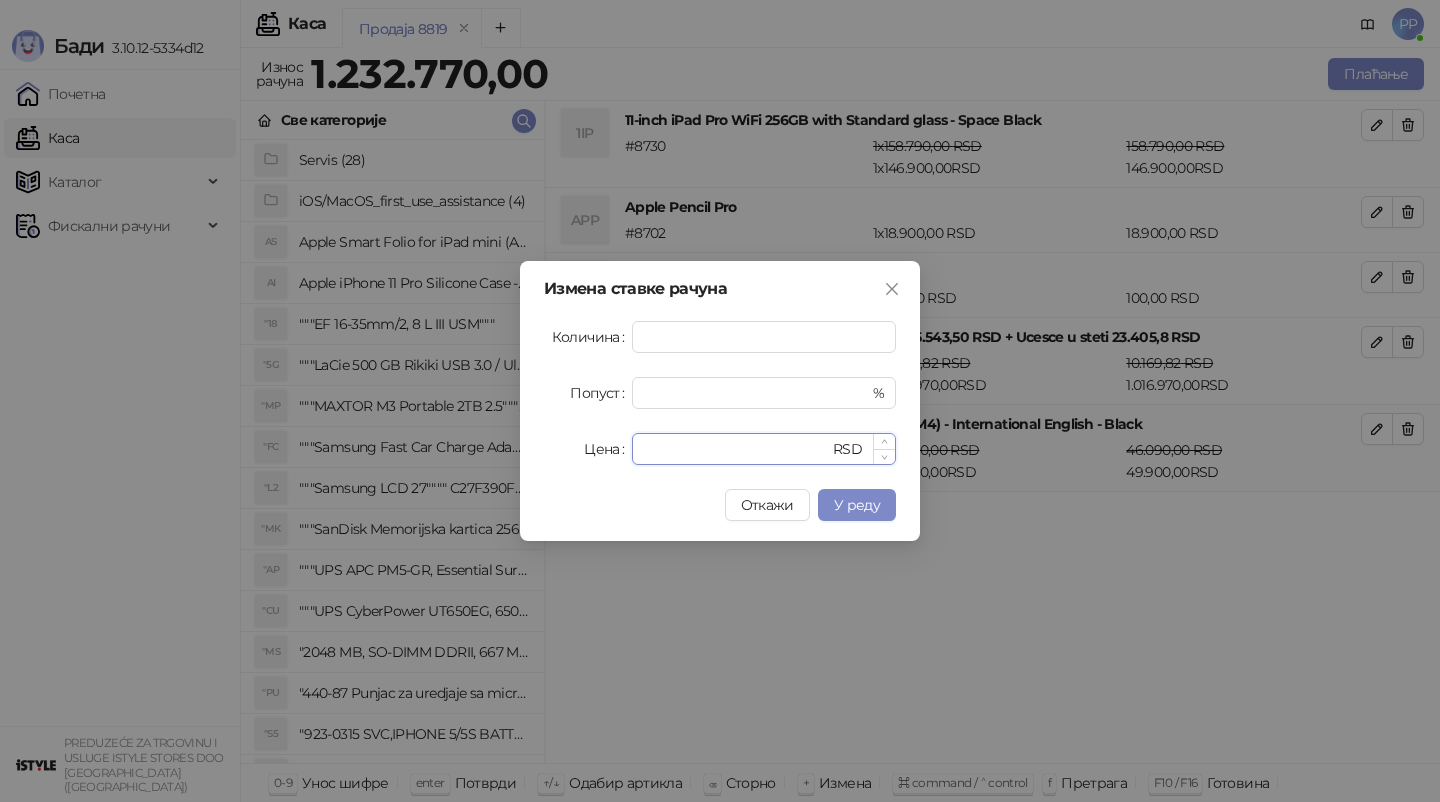 click on "Цена" at bounding box center [736, 449] 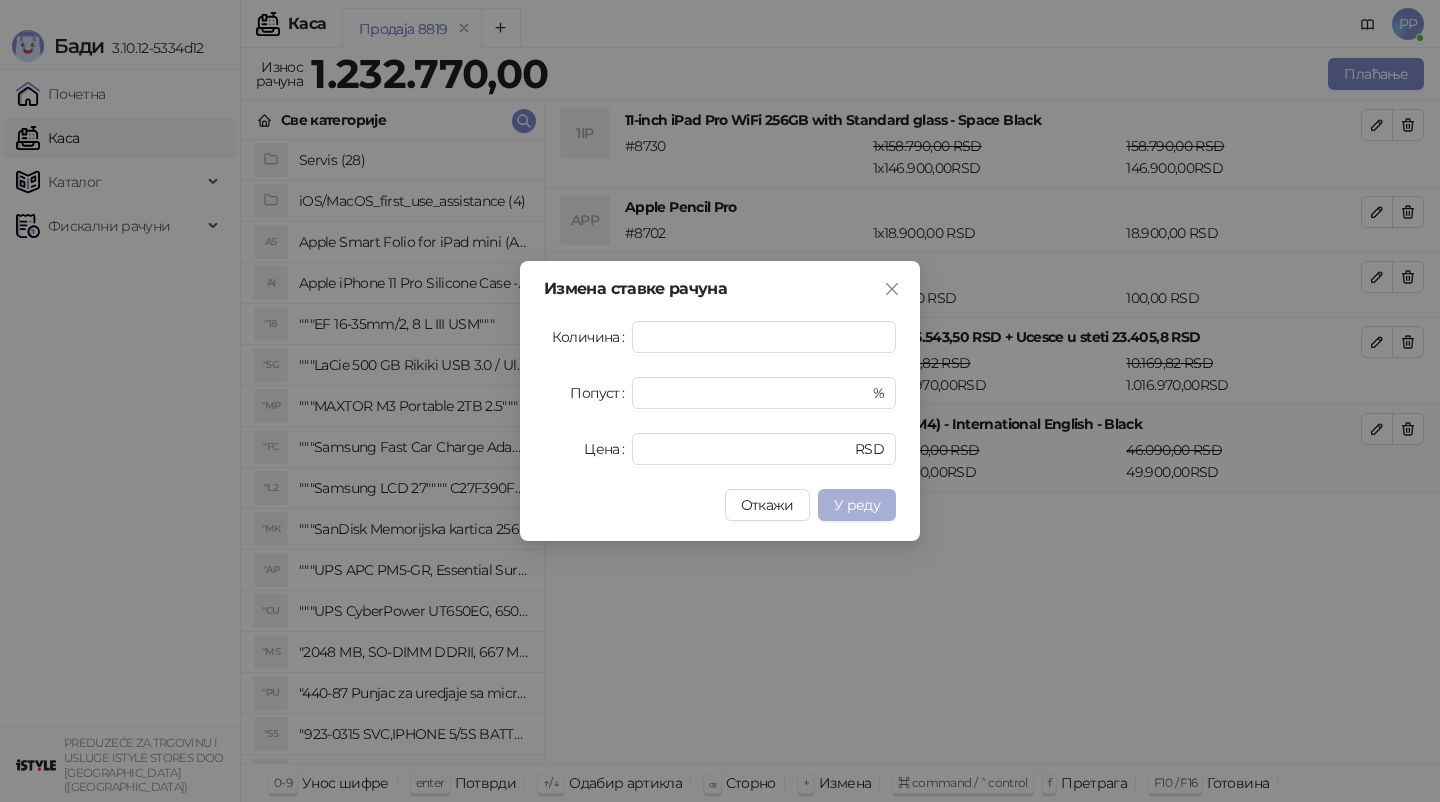 click on "У реду" at bounding box center (857, 505) 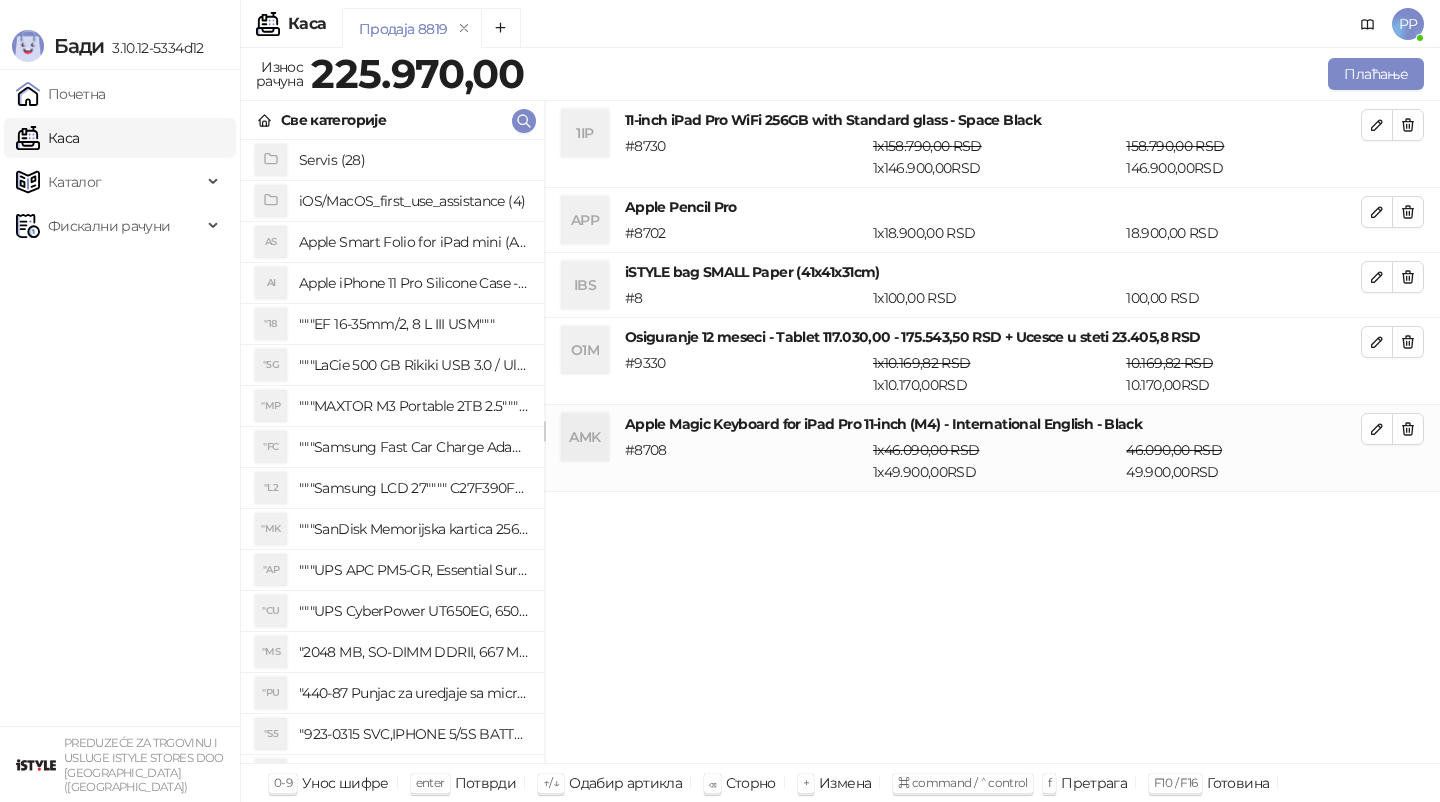 click on "1IP 11-inch iPad Pro WiFi 256GB with Standard glass - Space Black    # 8730 1  x  158.790,00   RSD 1  x  146.900,00  RSD  158.790,00   RSD 146.900,00  RSD  APP Apple Pencil Pro    # 8702 1  x  18.900,00 RSD 18.900,00 RSD IBS iSTYLE bag SMALL Paper (41x41x31cm)    # 8 1  x  100,00 RSD 100,00 RSD O1M Osiguranje 12 meseci - Tablet 117.030,00 - 175.543,50 RSD + Ucesce u steti 23.405,8 RSD    # 9330 1  x  10.169,82   RSD 1  x  10.170,00  RSD  10.169,82   RSD 10.170,00  RSD  AMK Apple Magic Keyboard for iPad Pro 11-inch (M4) - International English - Black    # 8708 1  x  46.090,00   RSD 1  x  49.900,00  RSD  46.090,00   RSD 49.900,00  RSD" at bounding box center (992, 432) 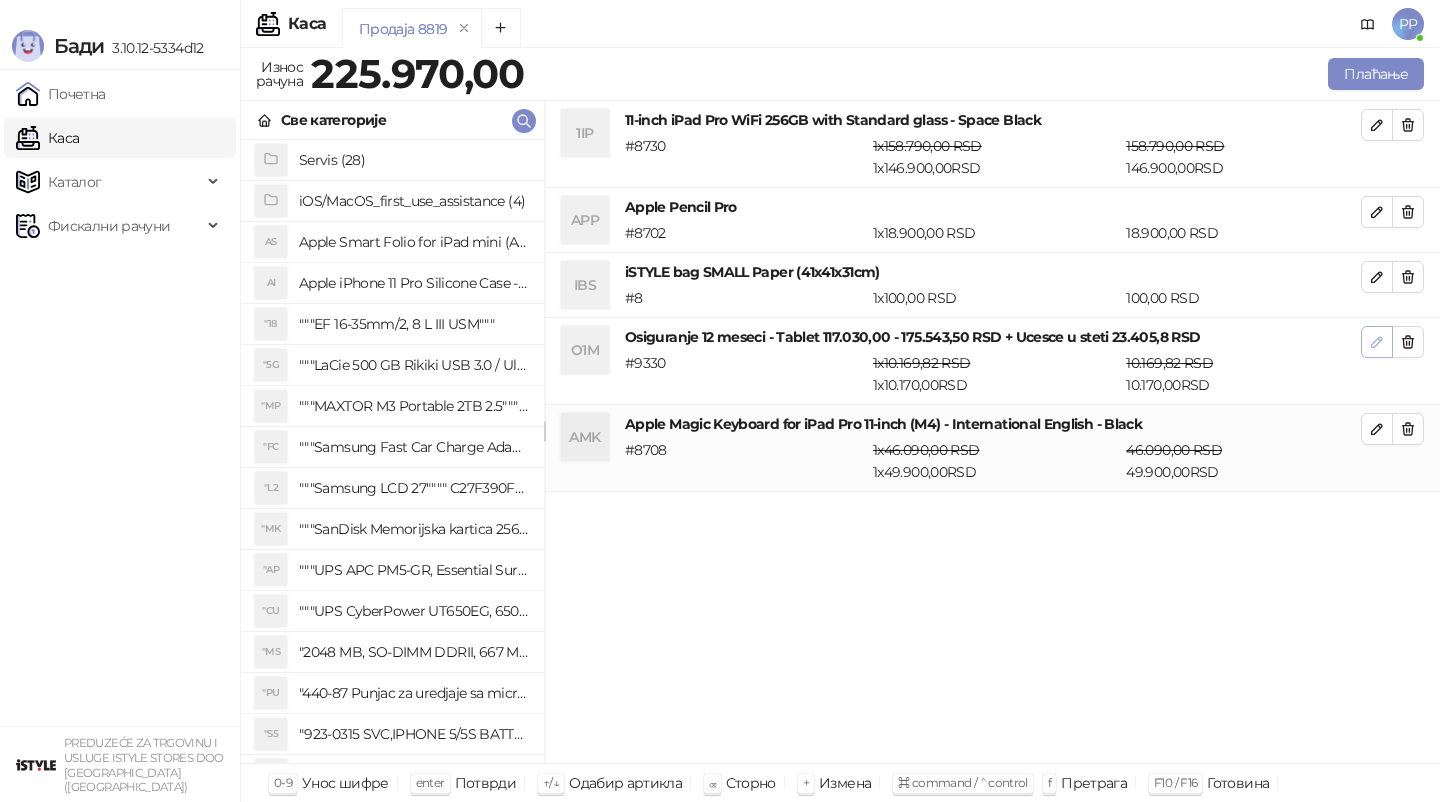 click at bounding box center [1377, 341] 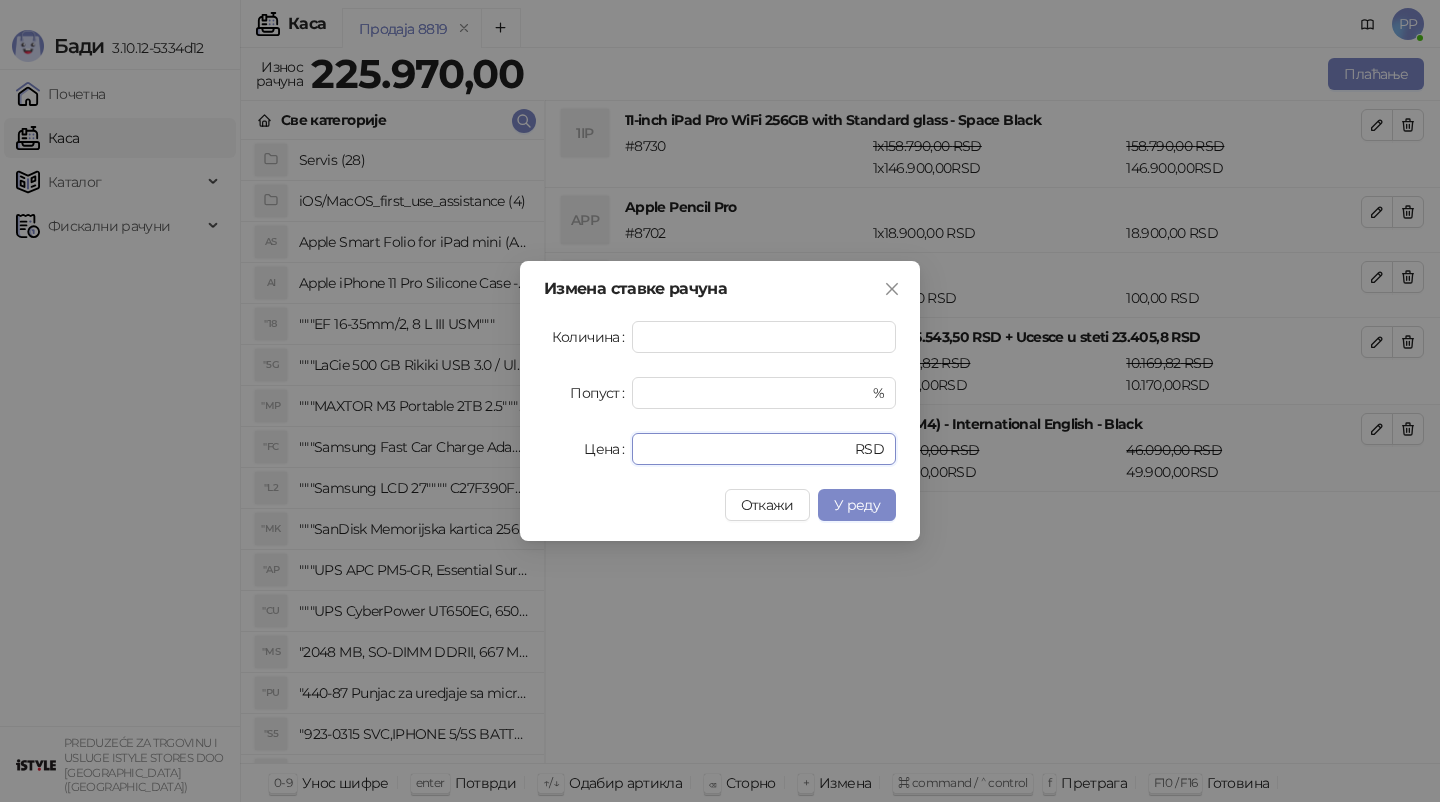 drag, startPoint x: 700, startPoint y: 445, endPoint x: 547, endPoint y: 425, distance: 154.30165 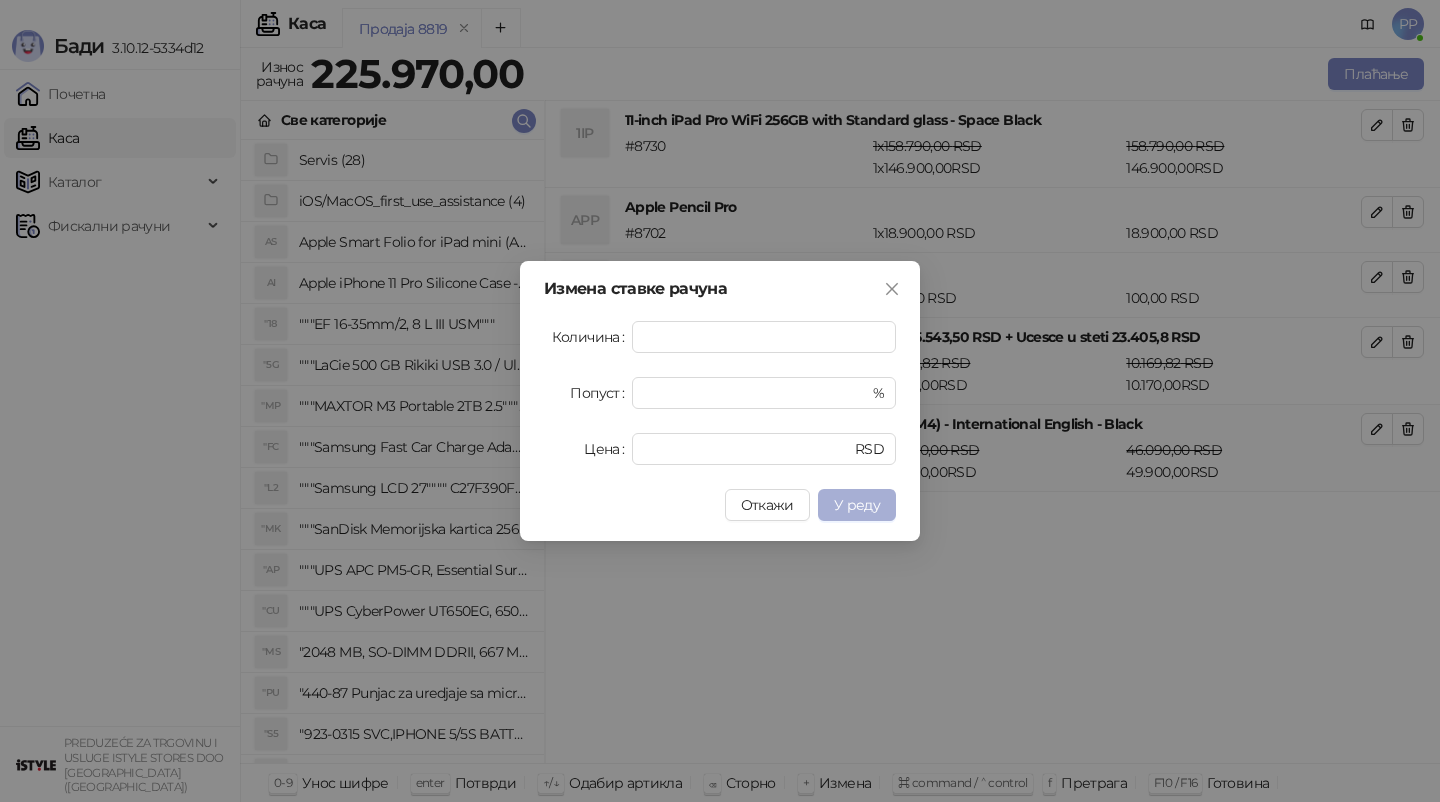 click on "У реду" at bounding box center [857, 505] 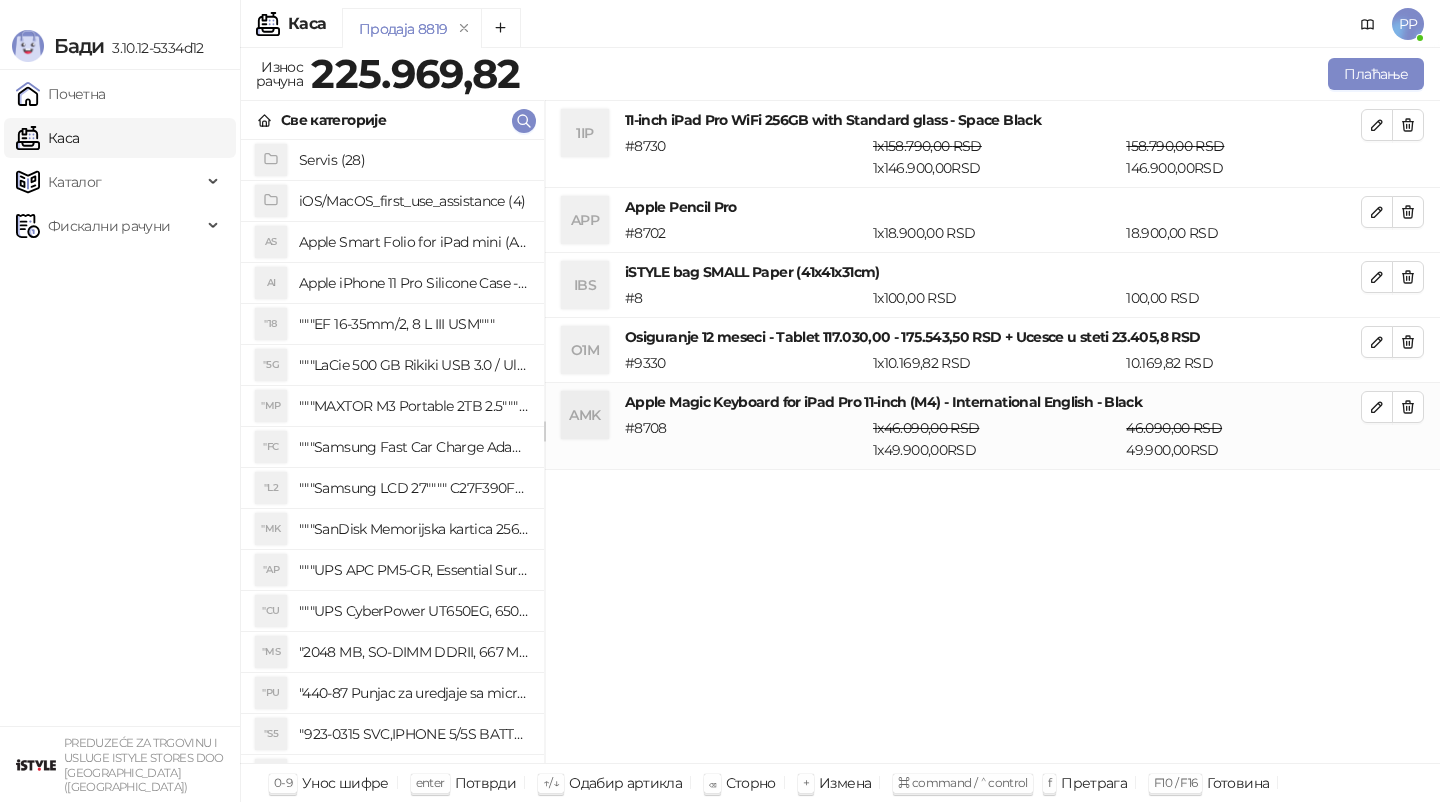 click on "1IP 11-inch iPad Pro WiFi 256GB with Standard glass - Space Black    # 8730 1  x  158.790,00   RSD 1  x  146.900,00  RSD  158.790,00   RSD 146.900,00  RSD  APP Apple Pencil Pro    # 8702 1  x  18.900,00 RSD 18.900,00 RSD IBS iSTYLE bag SMALL Paper (41x41x31cm)    # 8 1  x  100,00 RSD 100,00 RSD O1M Osiguranje 12 meseci - Tablet 117.030,00 - 175.543,50 RSD + Ucesce u steti 23.405,8 RSD    # 9330 1  x  10.169,82 RSD 10.169,82 RSD AMK Apple Magic Keyboard for iPad Pro 11-inch (M4) - International English - Black    # 8708 1  x  46.090,00   RSD 1  x  49.900,00  RSD  46.090,00   RSD 49.900,00  RSD" at bounding box center (992, 432) 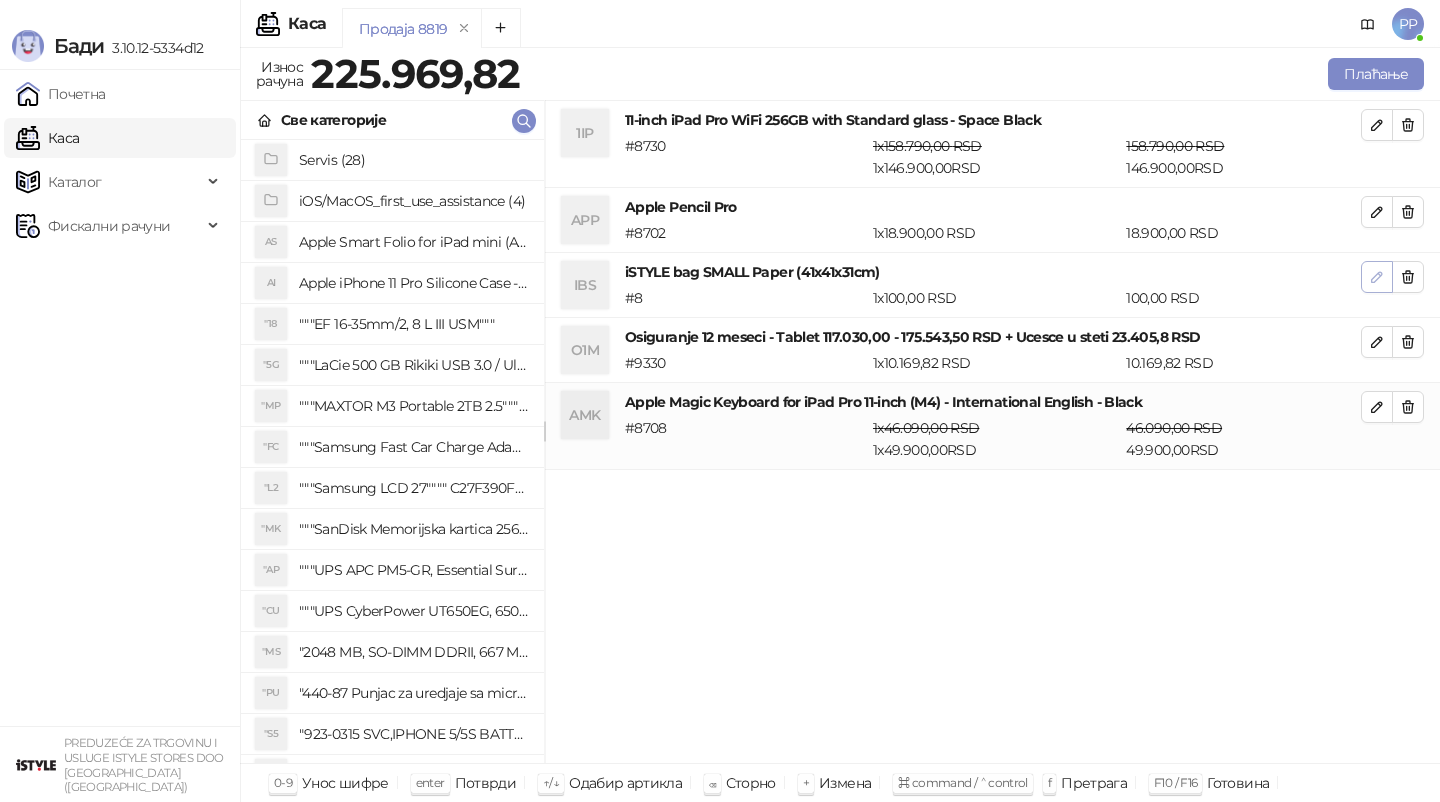 click 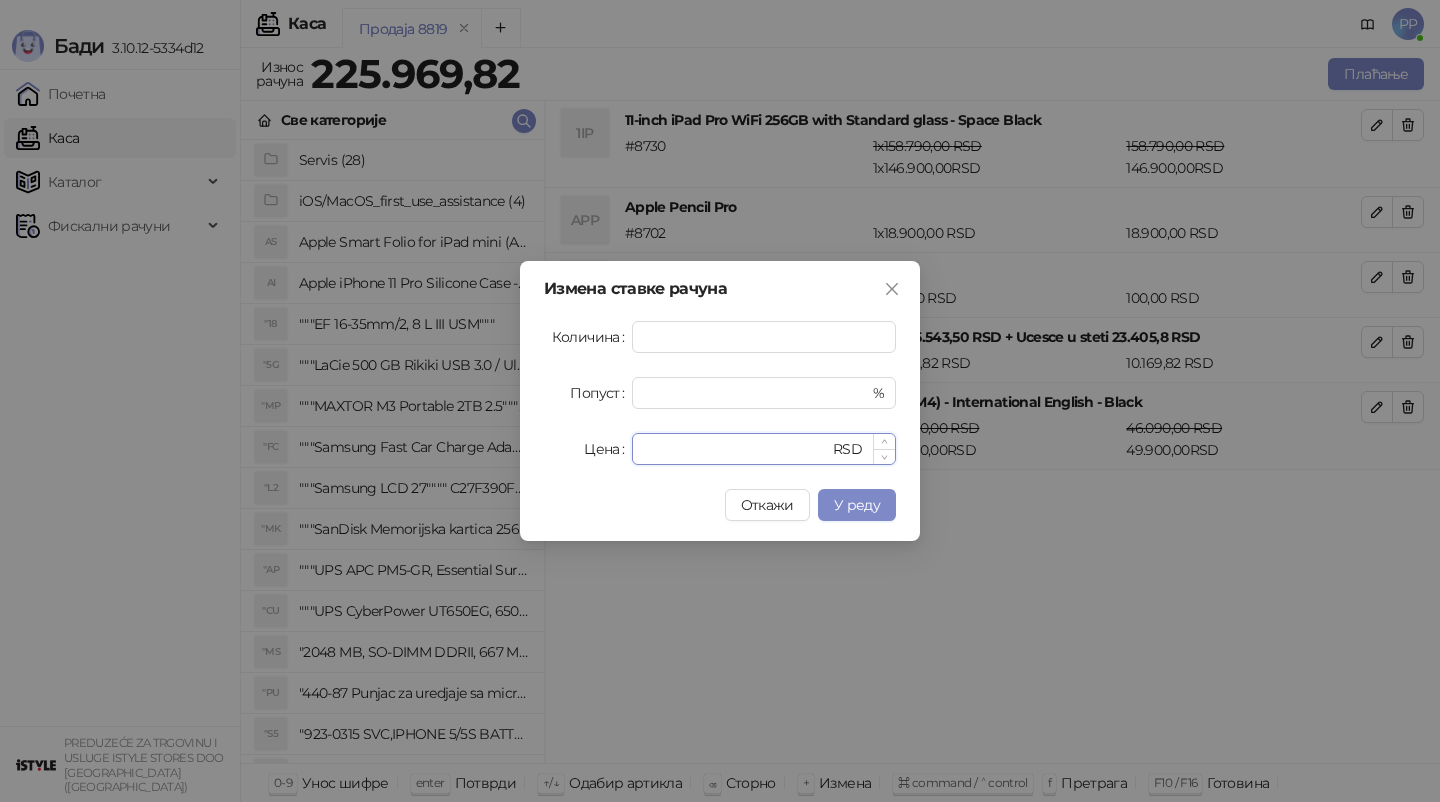 click on "******" at bounding box center (736, 449) 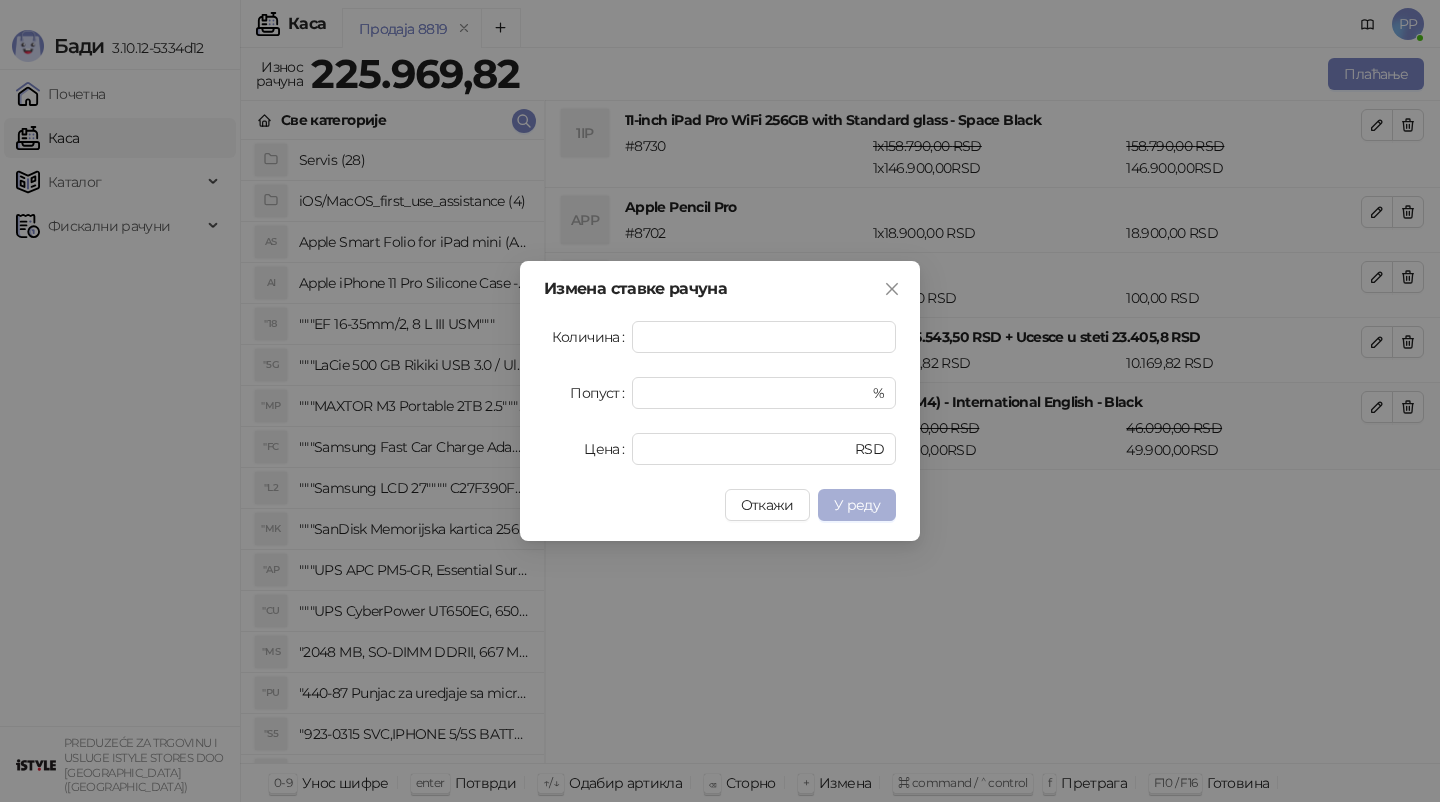 click on "У реду" at bounding box center (857, 505) 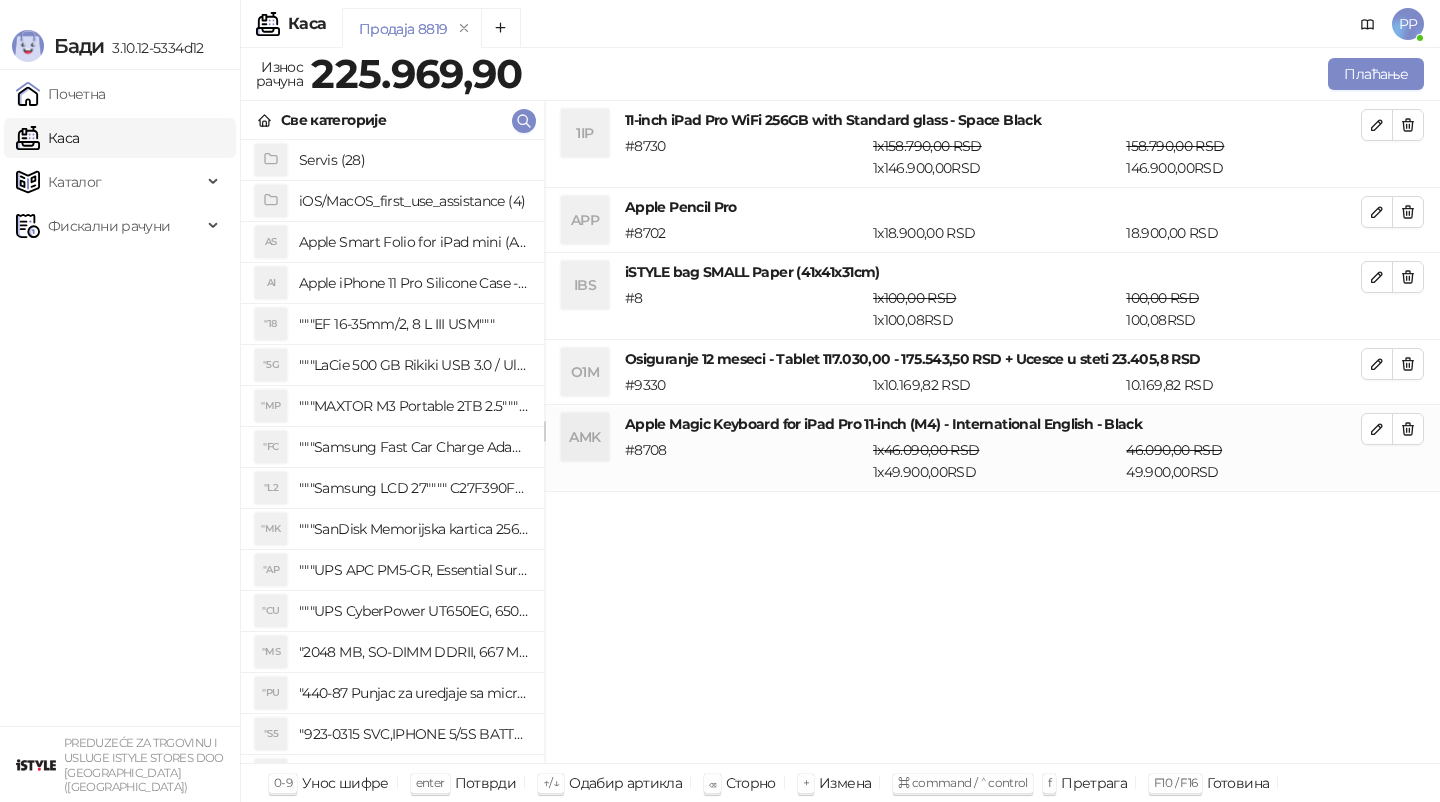 click on "1IP 11-inch iPad Pro WiFi 256GB with Standard glass - Space Black    # 8730 1  x  158.790,00   RSD 1  x  146.900,00  RSD  158.790,00   RSD 146.900,00  RSD  APP Apple Pencil Pro    # 8702 1  x  18.900,00 RSD 18.900,00 RSD IBS iSTYLE bag SMALL Paper (41x41x31cm)    # 8 1  x  100,00   RSD 1  x  100,08  RSD  100,00   RSD 100,08  RSD  O1M Osiguranje 12 meseci - Tablet 117.030,00 - 175.543,50 RSD + Ucesce u steti 23.405,8 RSD    # 9330 1  x  10.169,82 RSD 10.169,82 RSD AMK Apple Magic Keyboard for iPad Pro 11-inch (M4) - International English - Black    # 8708 1  x  46.090,00   RSD 1  x  49.900,00  RSD  46.090,00   RSD 49.900,00  RSD" at bounding box center [992, 432] 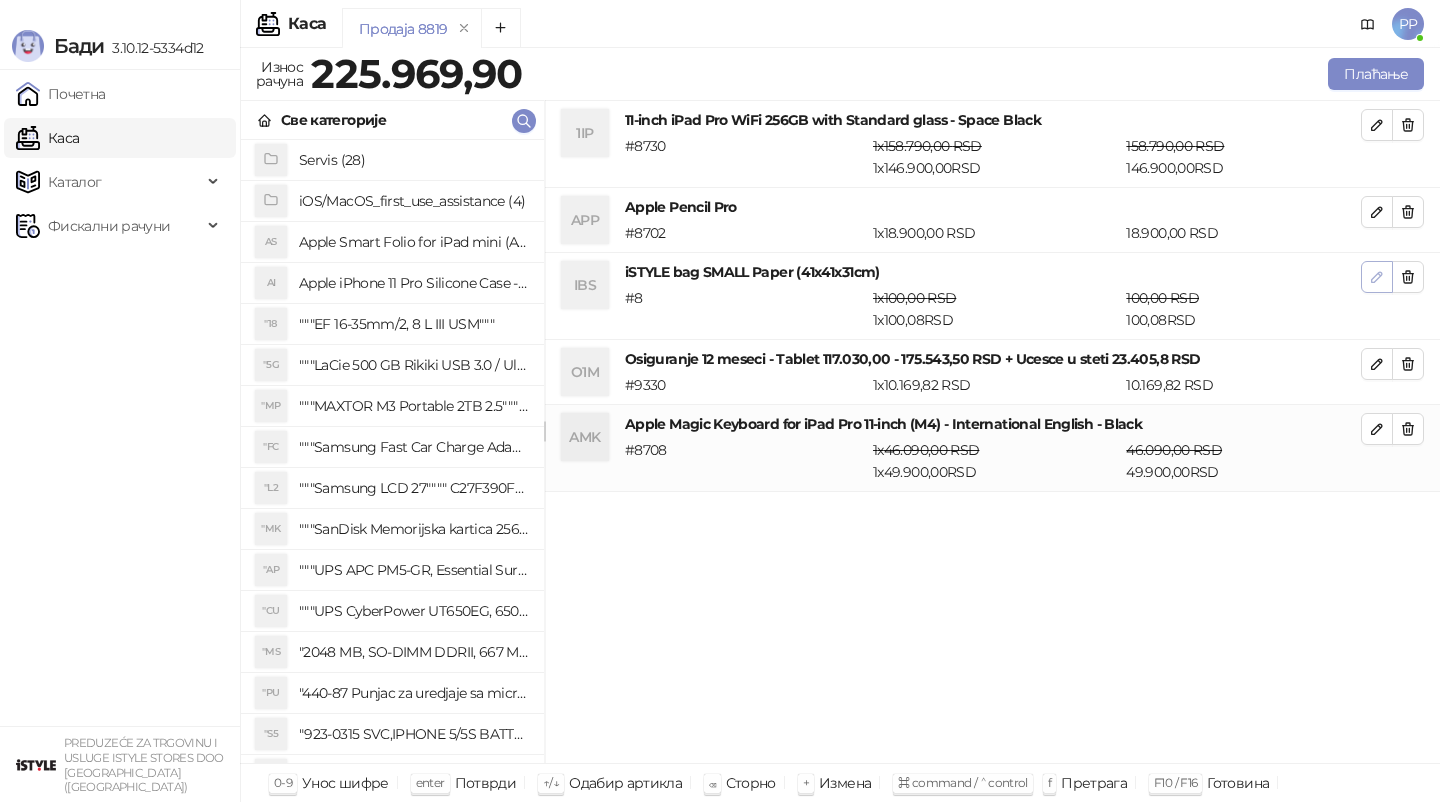 click 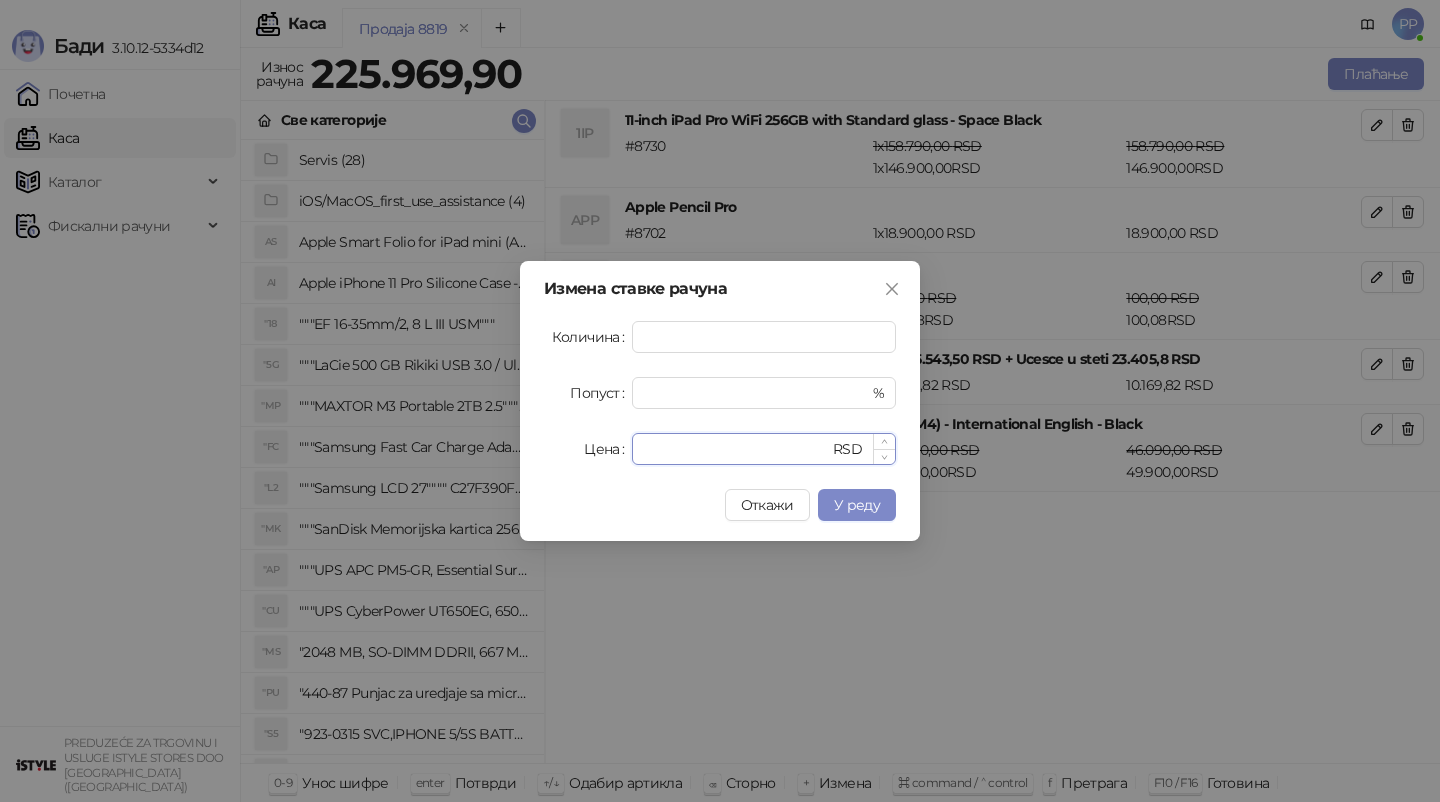 drag, startPoint x: 668, startPoint y: 448, endPoint x: 713, endPoint y: 447, distance: 45.01111 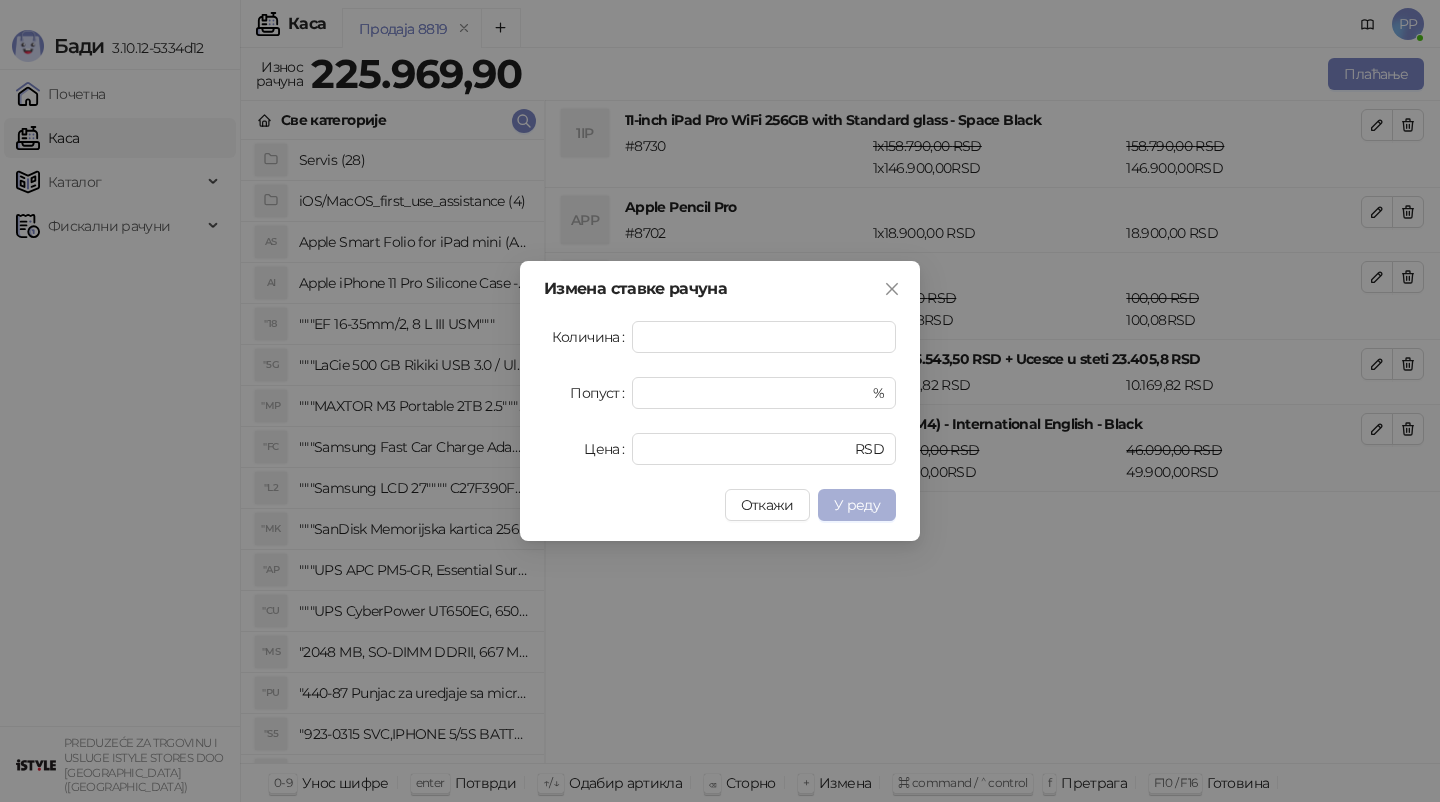 click on "У реду" at bounding box center [857, 505] 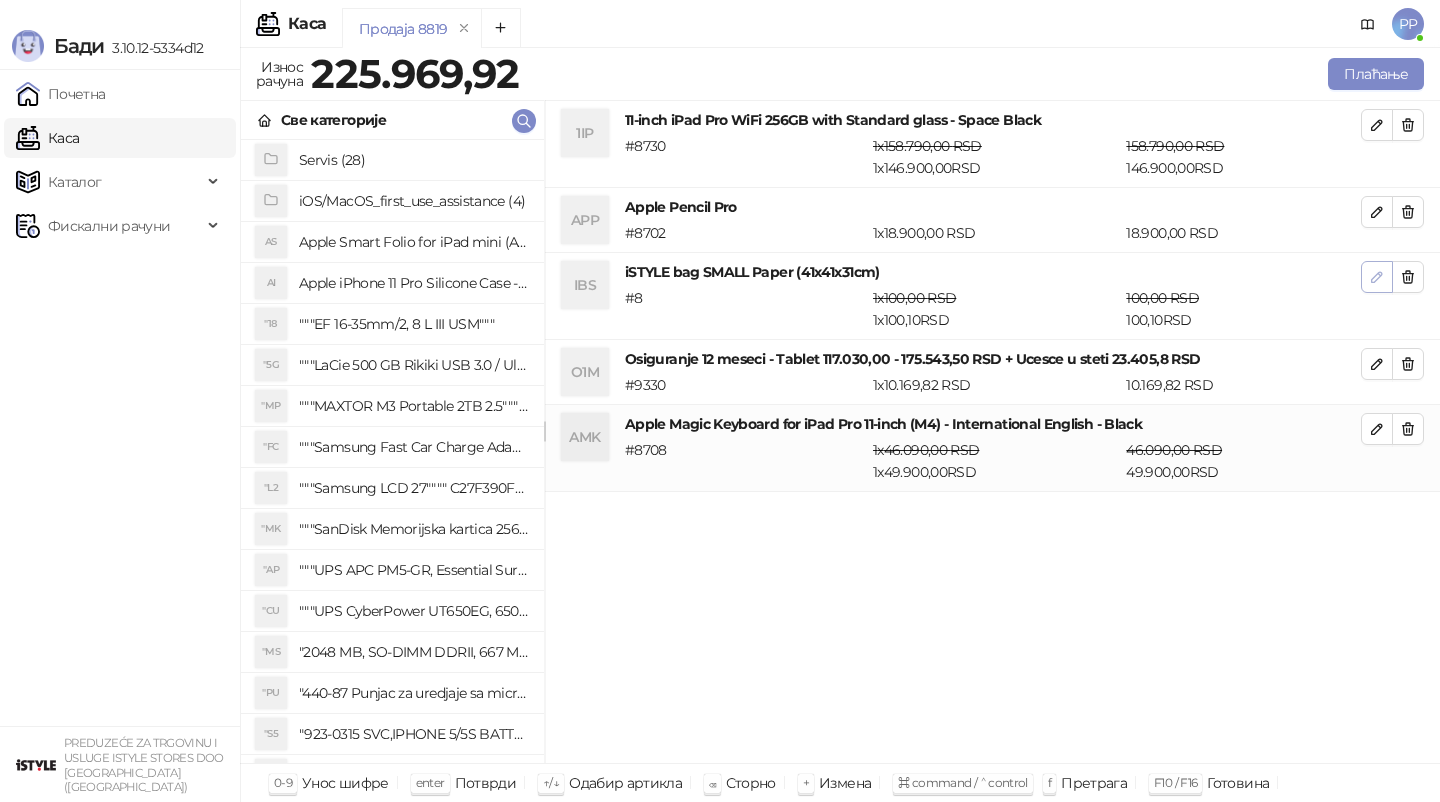 click 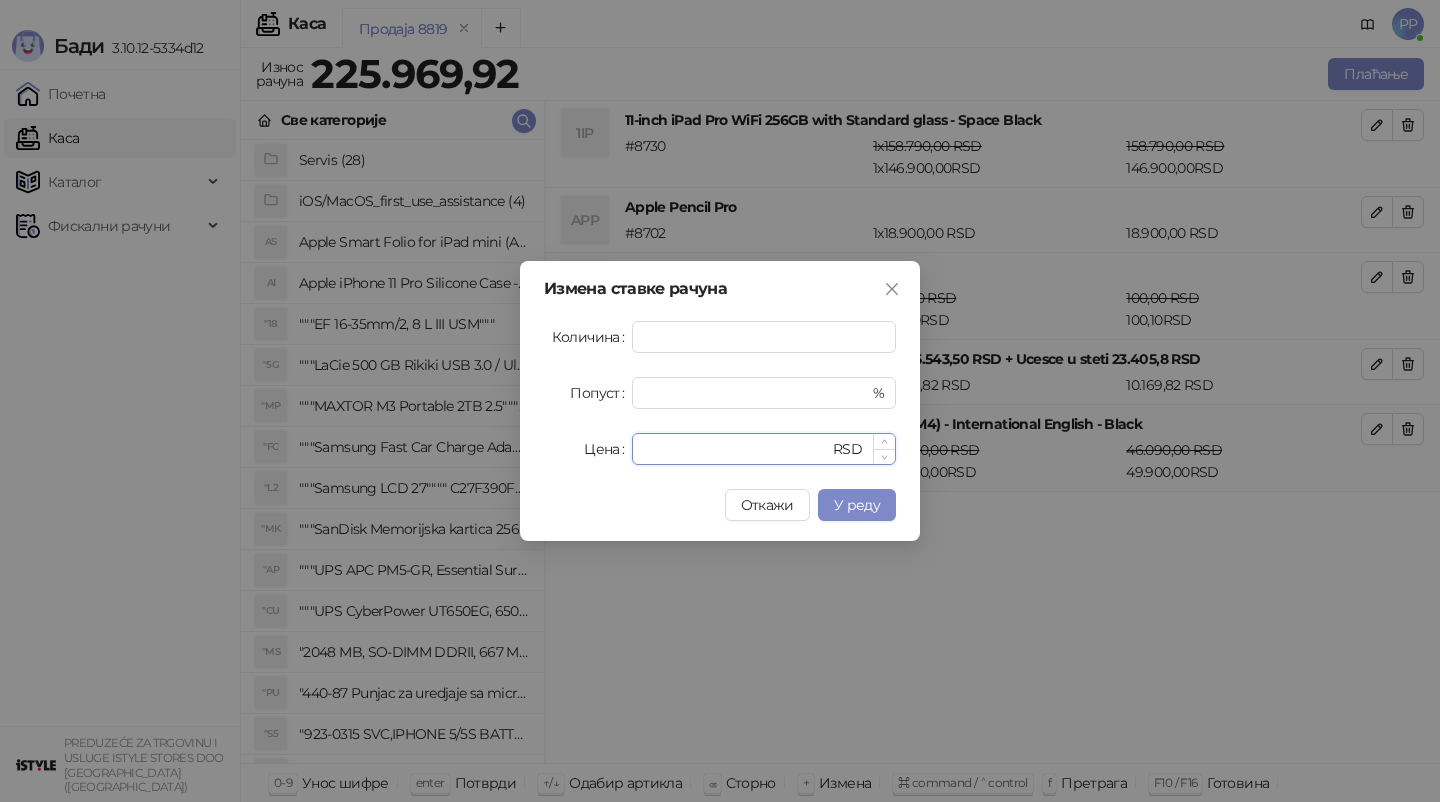 click on "*****" at bounding box center [736, 449] 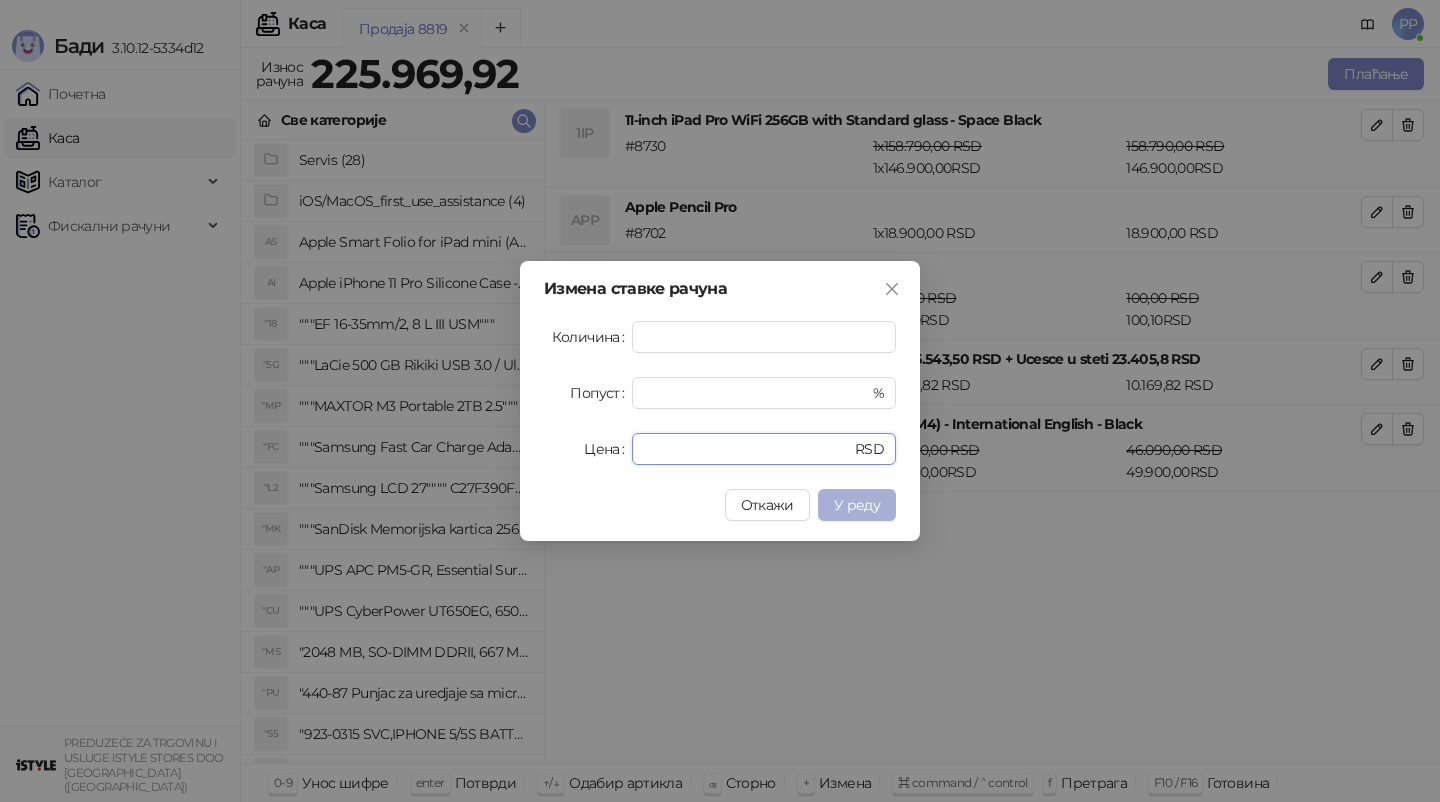 type on "******" 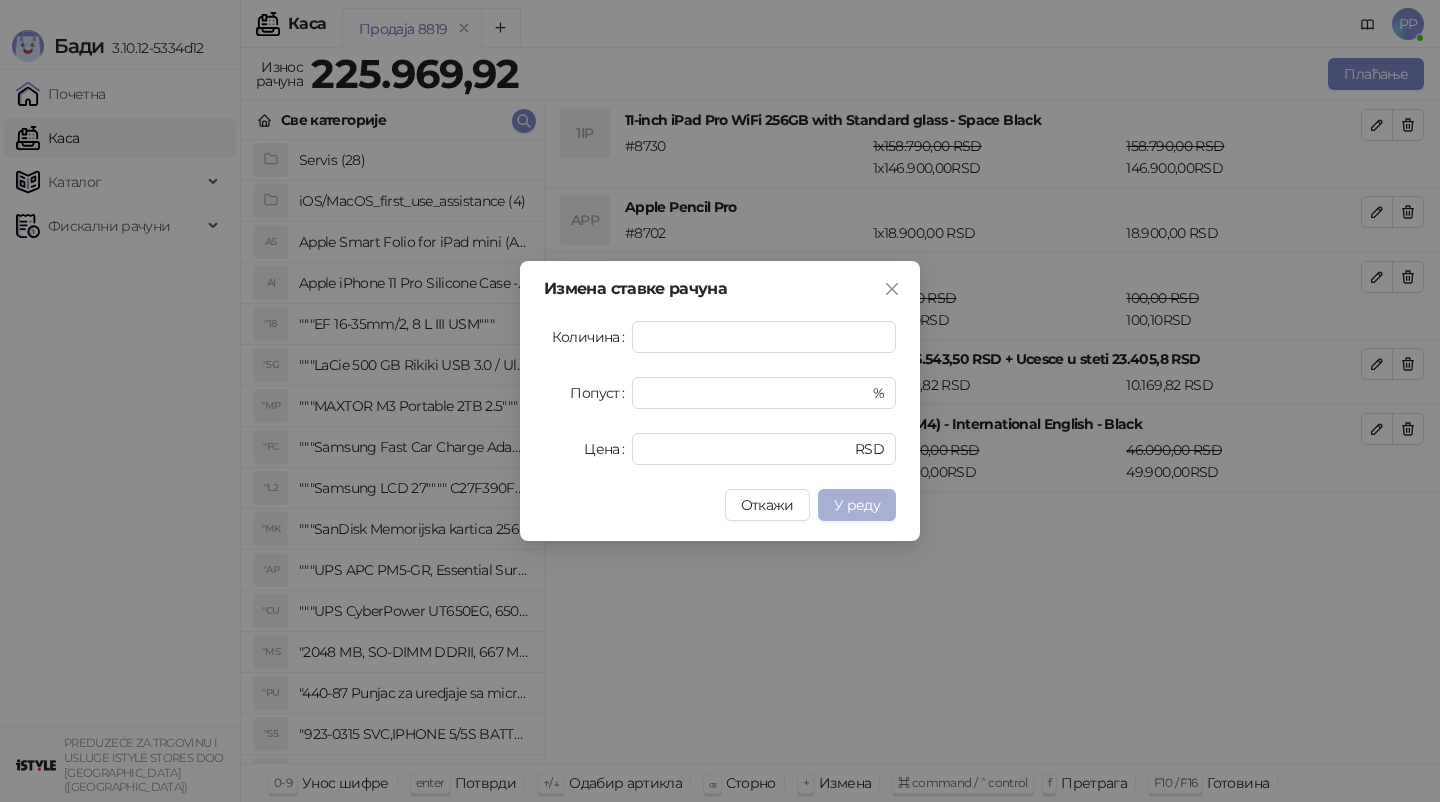 click on "У реду" at bounding box center [857, 505] 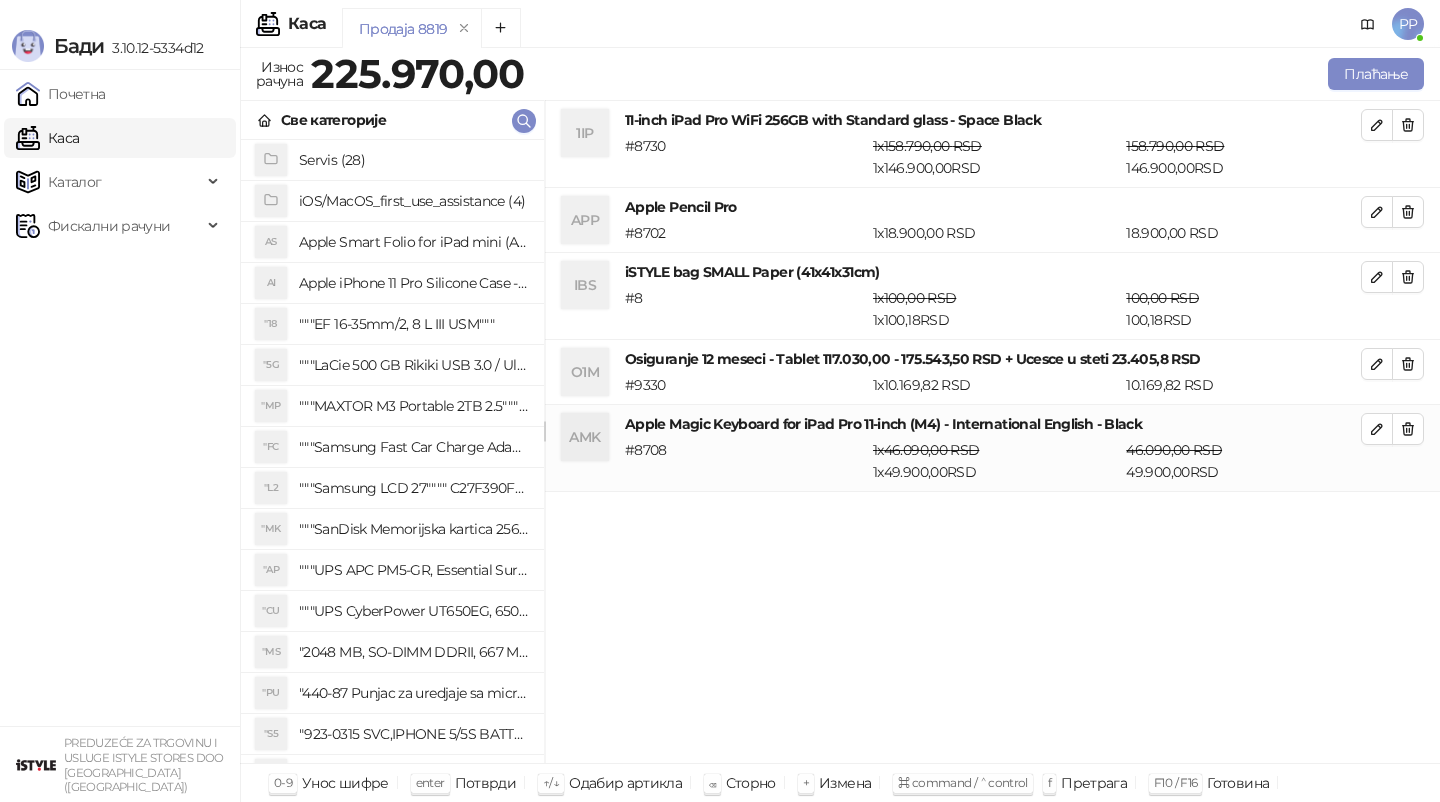 click on "1IP 11-inch iPad Pro WiFi 256GB with Standard glass - Space Black    # 8730 1  x  158.790,00   RSD 1  x  146.900,00  RSD  158.790,00   RSD 146.900,00  RSD  APP Apple Pencil Pro    # 8702 1  x  18.900,00 RSD 18.900,00 RSD IBS iSTYLE bag SMALL Paper (41x41x31cm)    # 8 1  x  100,00   RSD 1  x  100,18  RSD  100,00   RSD 100,18  RSD  O1M Osiguranje 12 meseci - Tablet 117.030,00 - 175.543,50 RSD + Ucesce u steti 23.405,8 RSD    # 9330 1  x  10.169,82 RSD 10.169,82 RSD AMK Apple Magic Keyboard for iPad Pro 11-inch (M4) - International English - Black    # 8708 1  x  46.090,00   RSD 1  x  49.900,00  RSD  46.090,00   RSD 49.900,00  RSD" at bounding box center (992, 432) 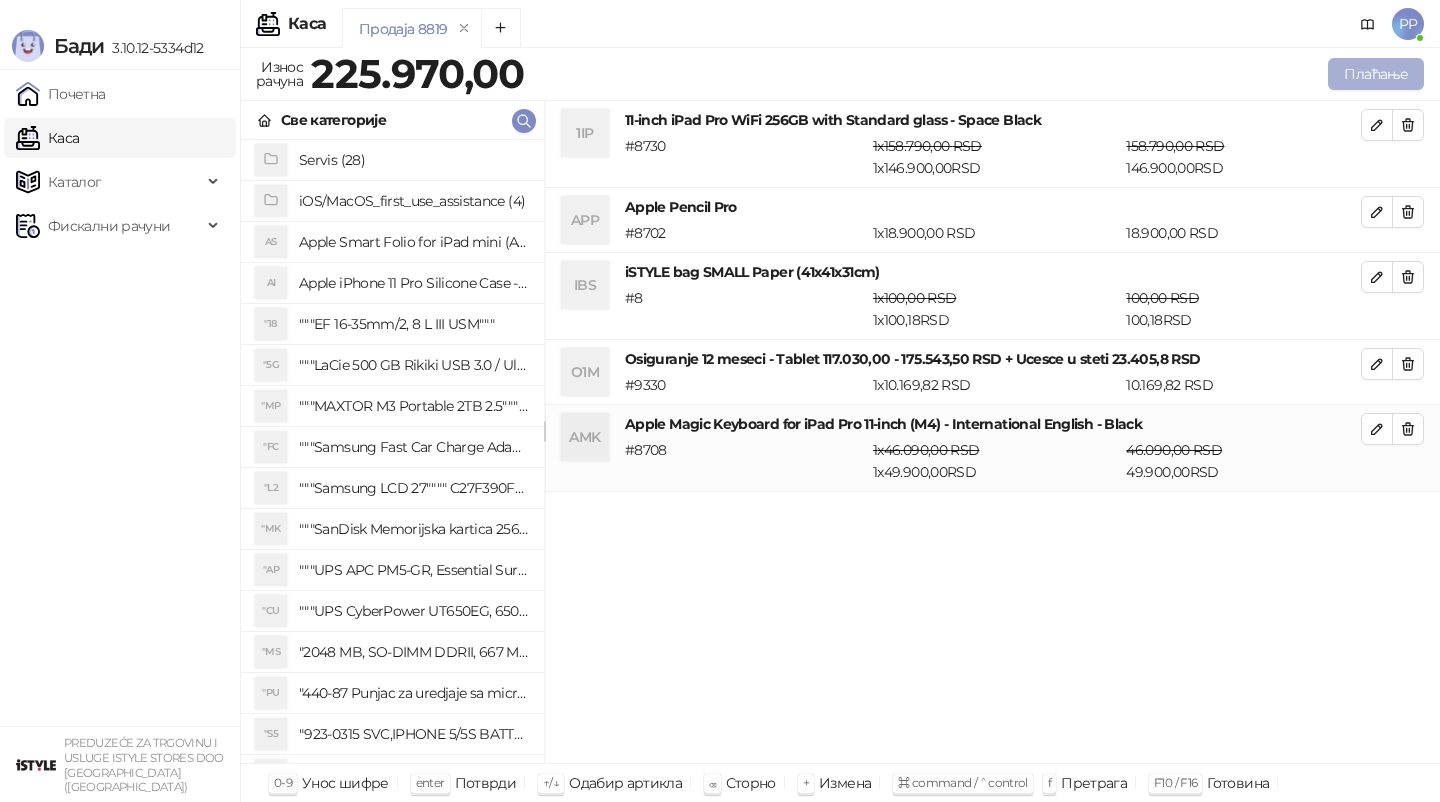 click on "Плаћање" at bounding box center (1376, 74) 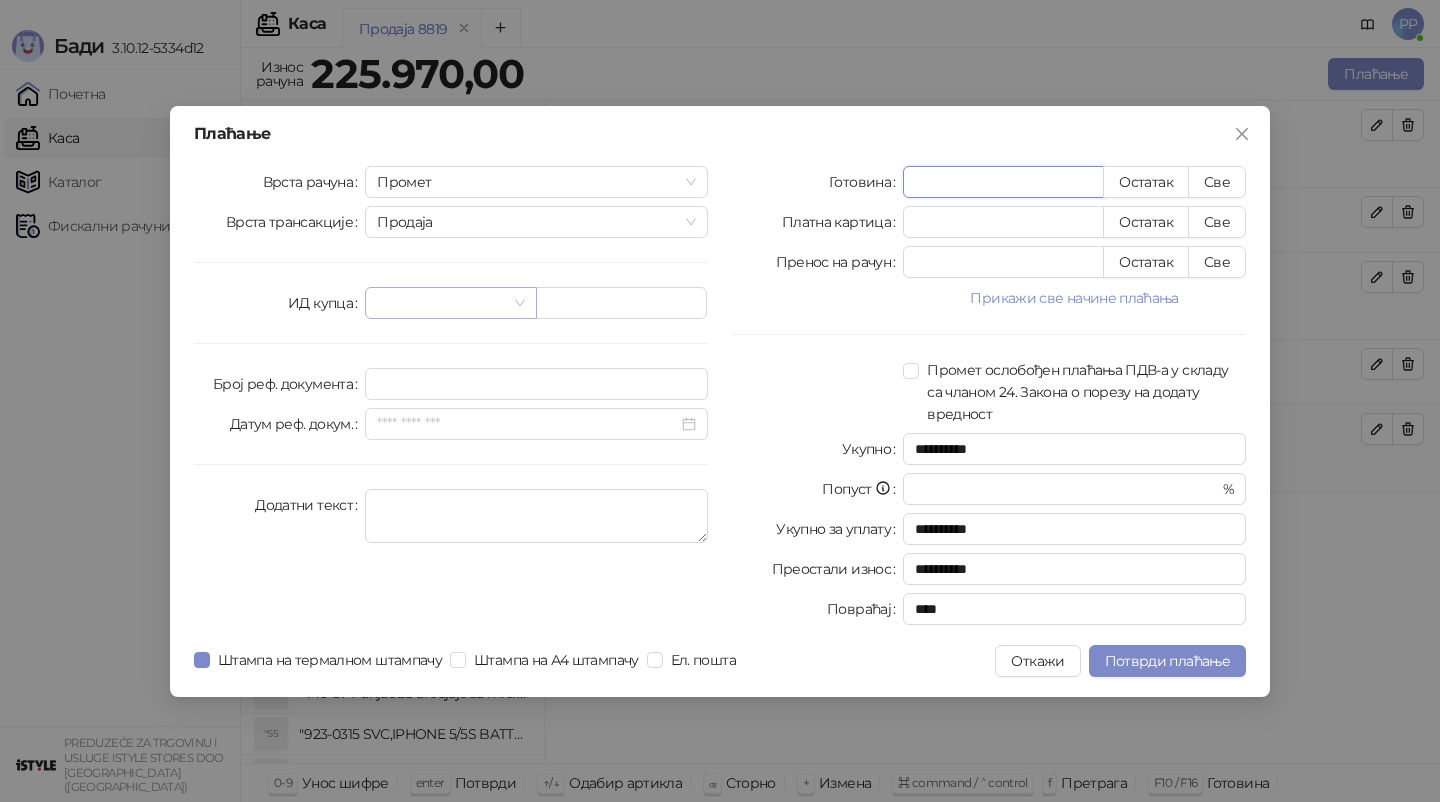 click at bounding box center (450, 303) 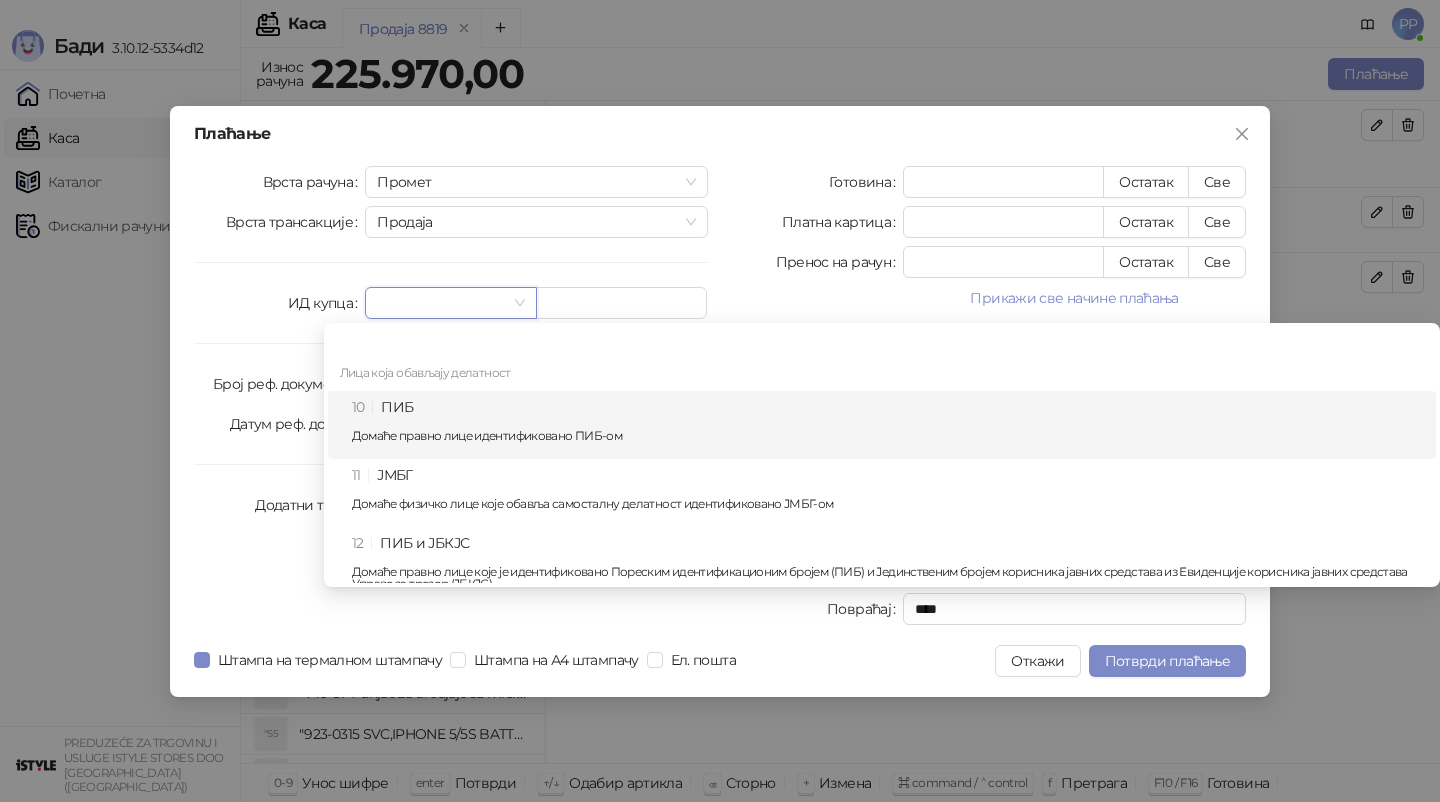click on "10 ПИБ Домаће правно лице идентификовано ПИБ-ом" at bounding box center (888, 425) 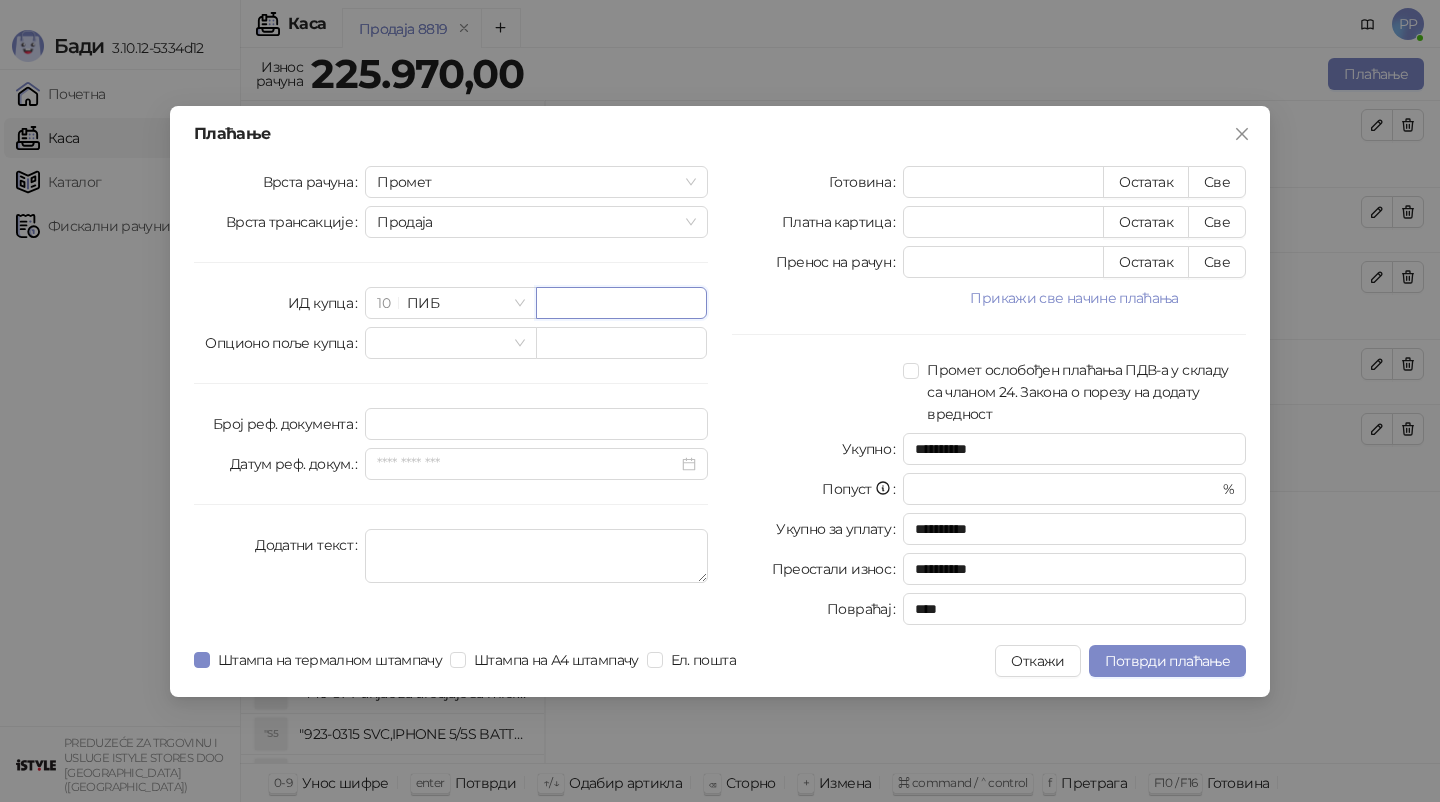 click at bounding box center (621, 303) 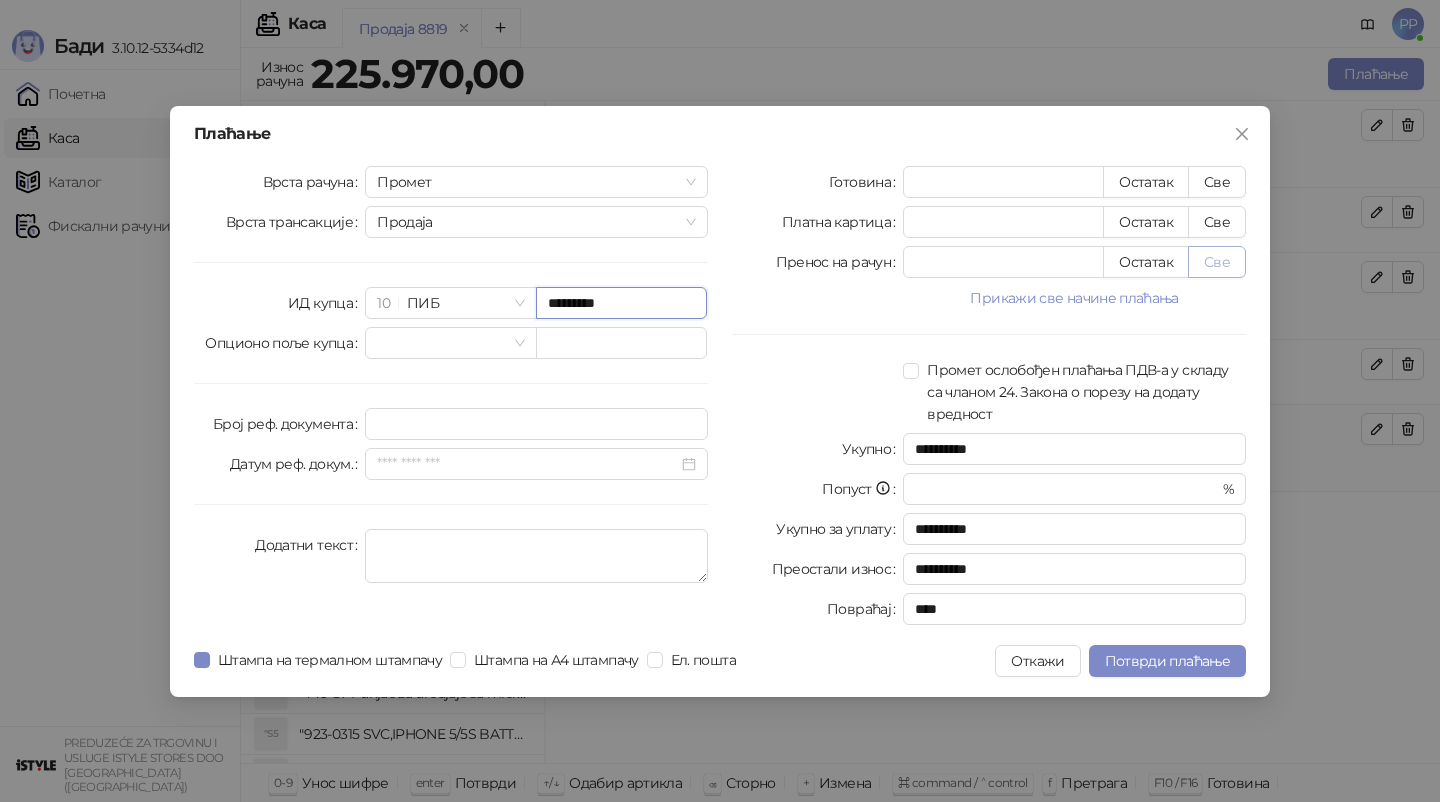 type on "*********" 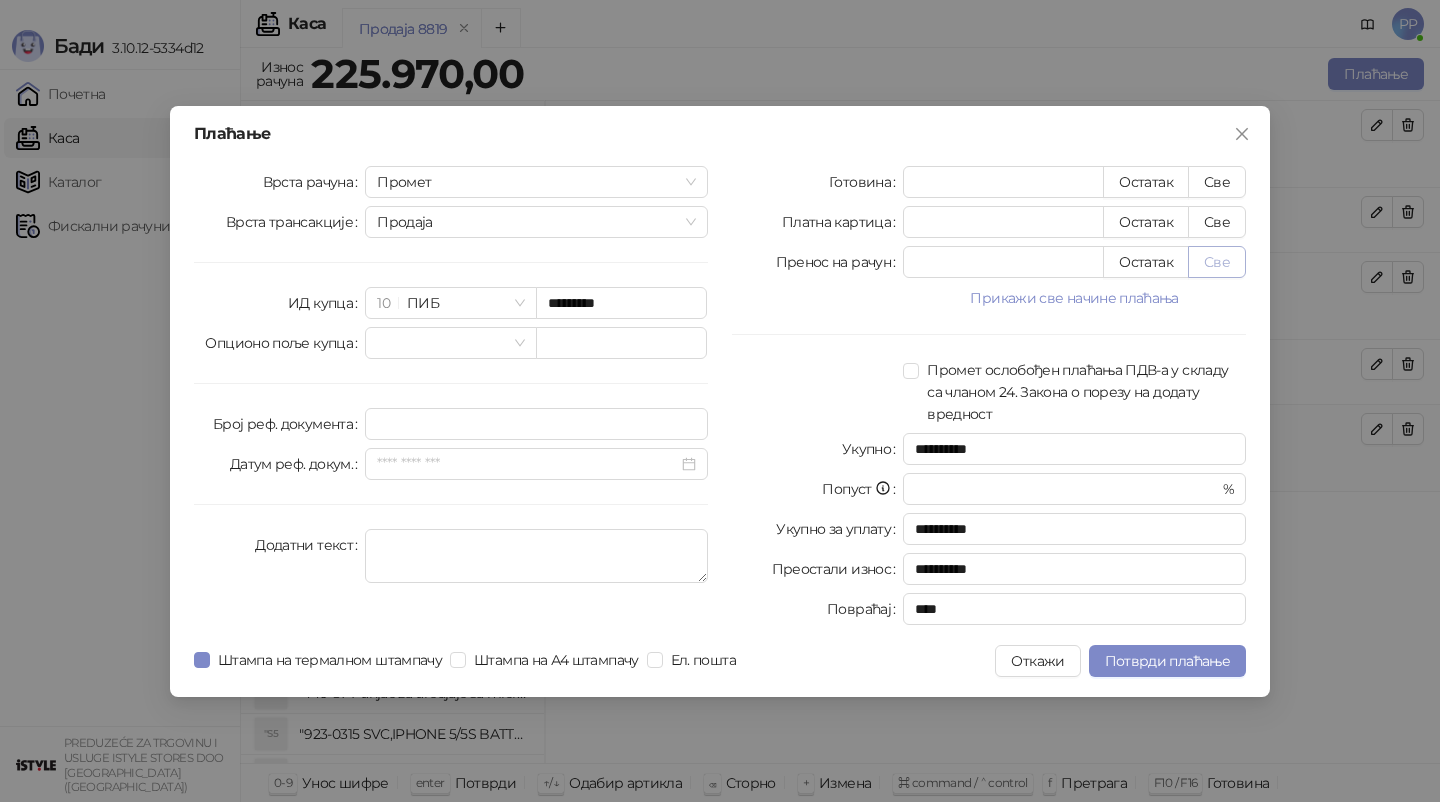click on "Све" at bounding box center (1217, 262) 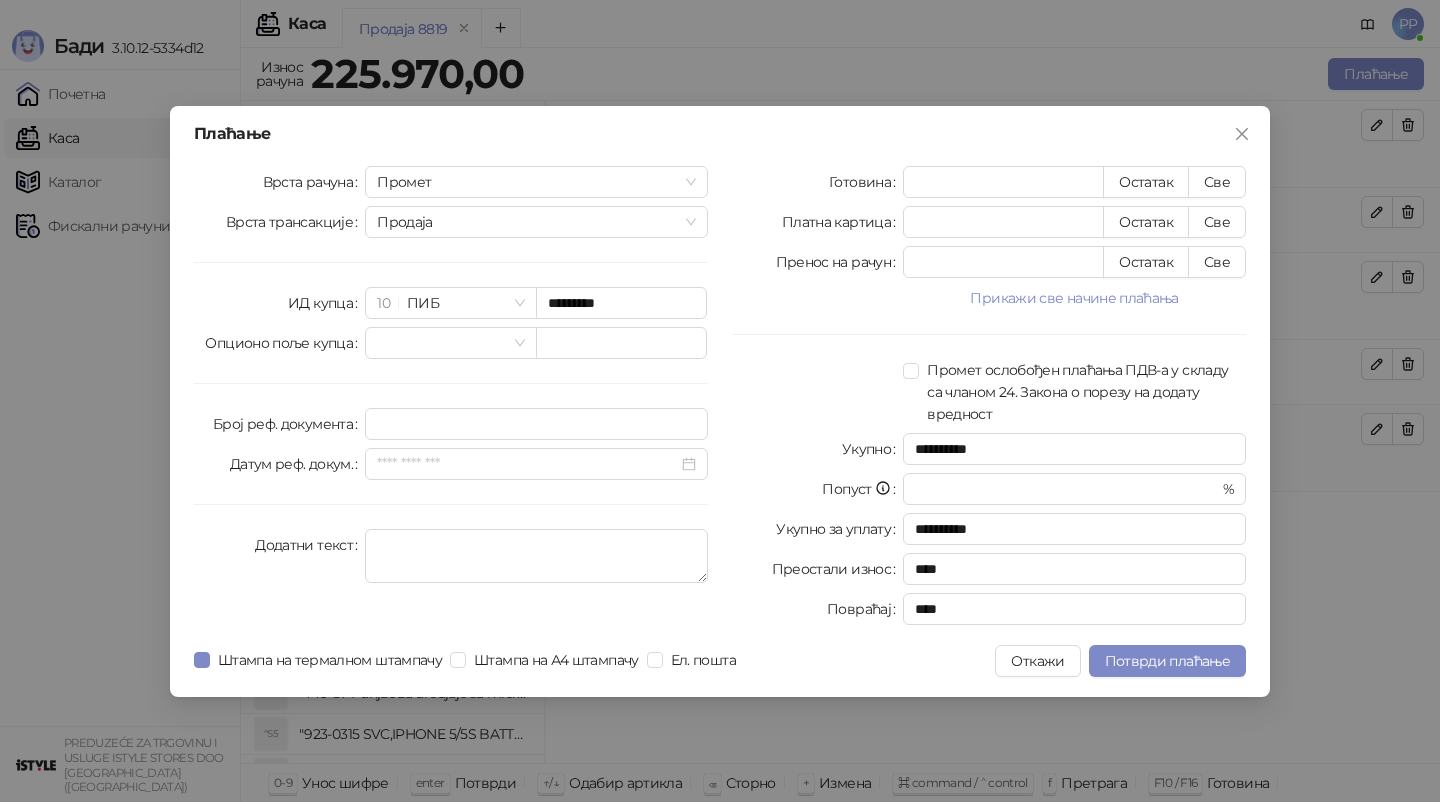 click at bounding box center (817, 298) 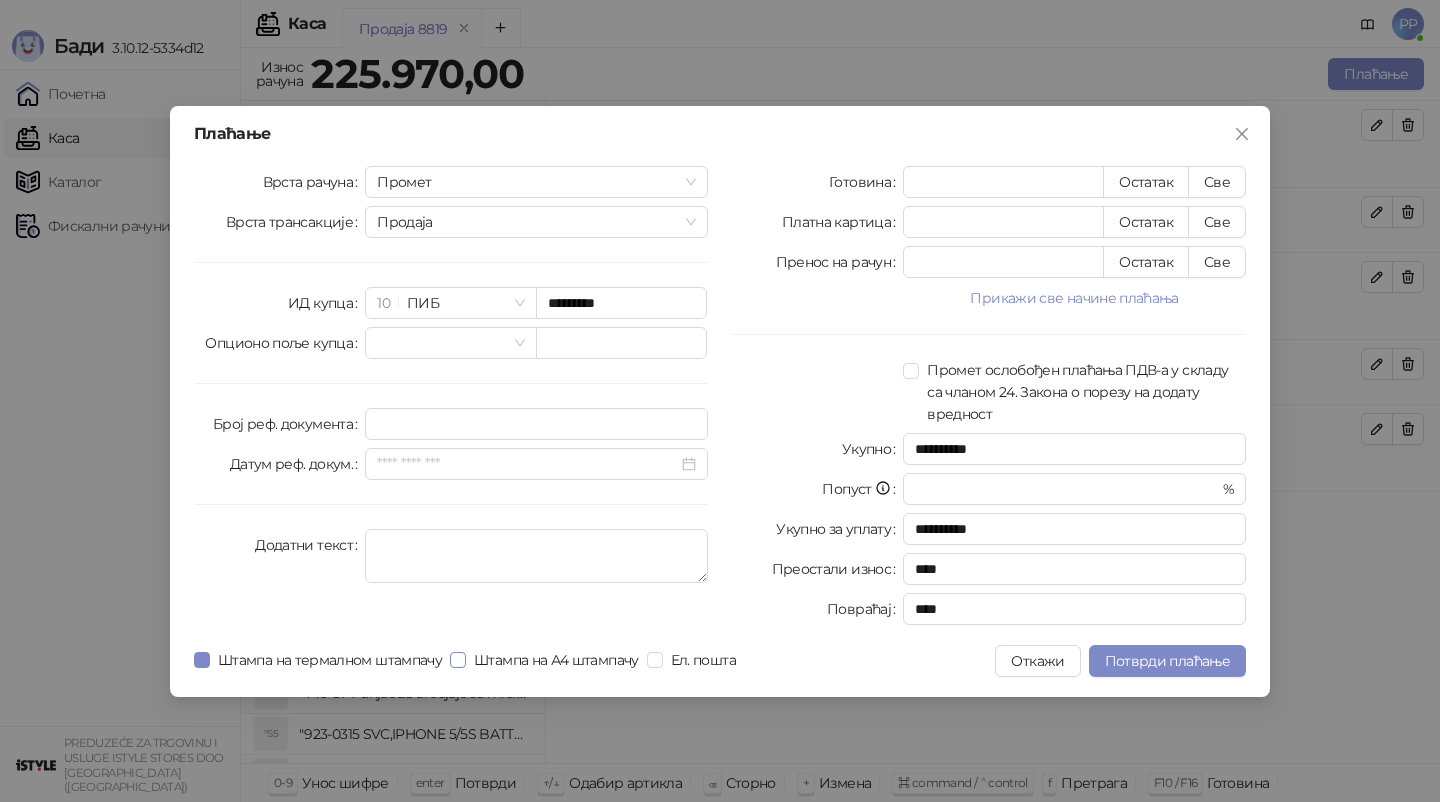 click on "Штампа на А4 штампачу" at bounding box center [556, 660] 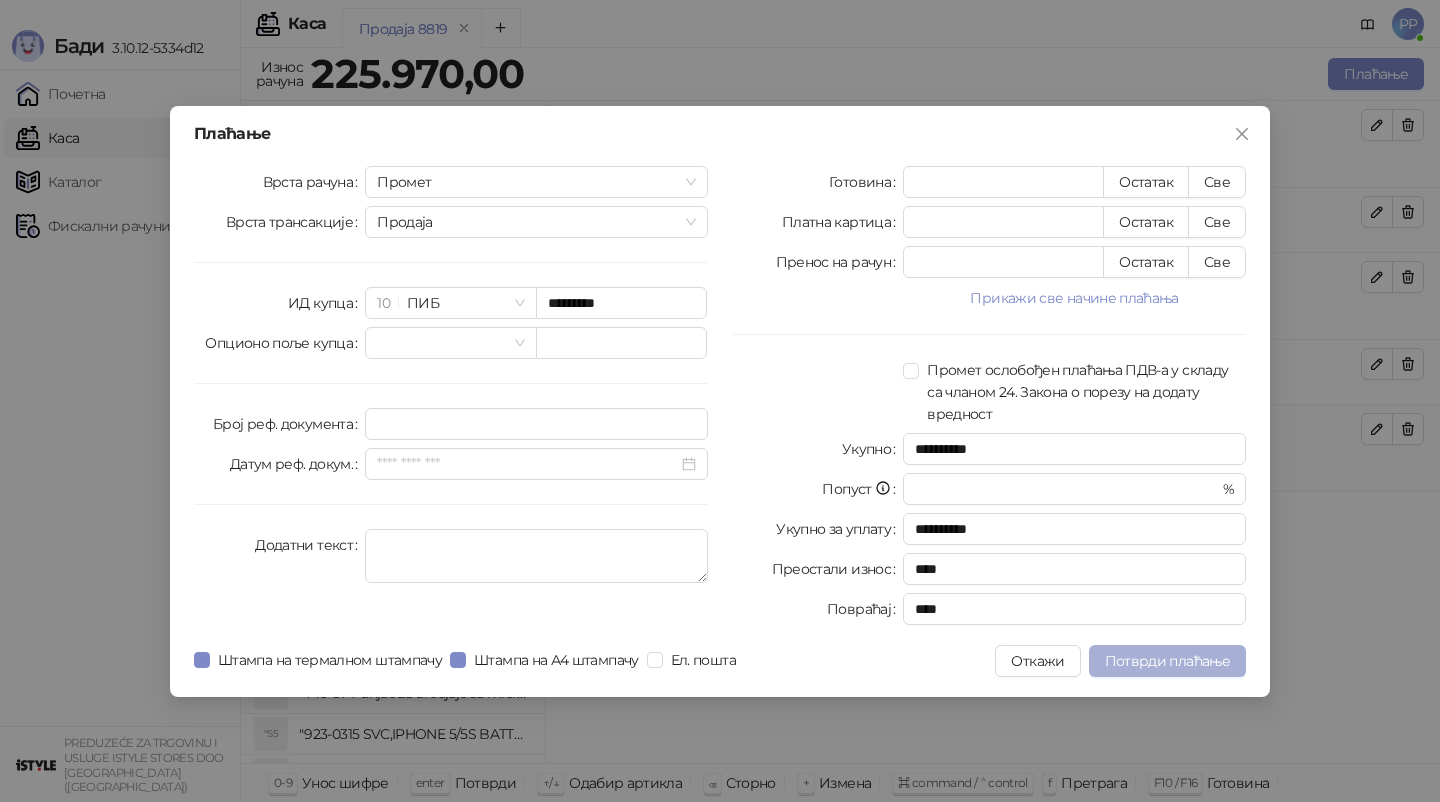 click on "Потврди плаћање" at bounding box center [1167, 661] 